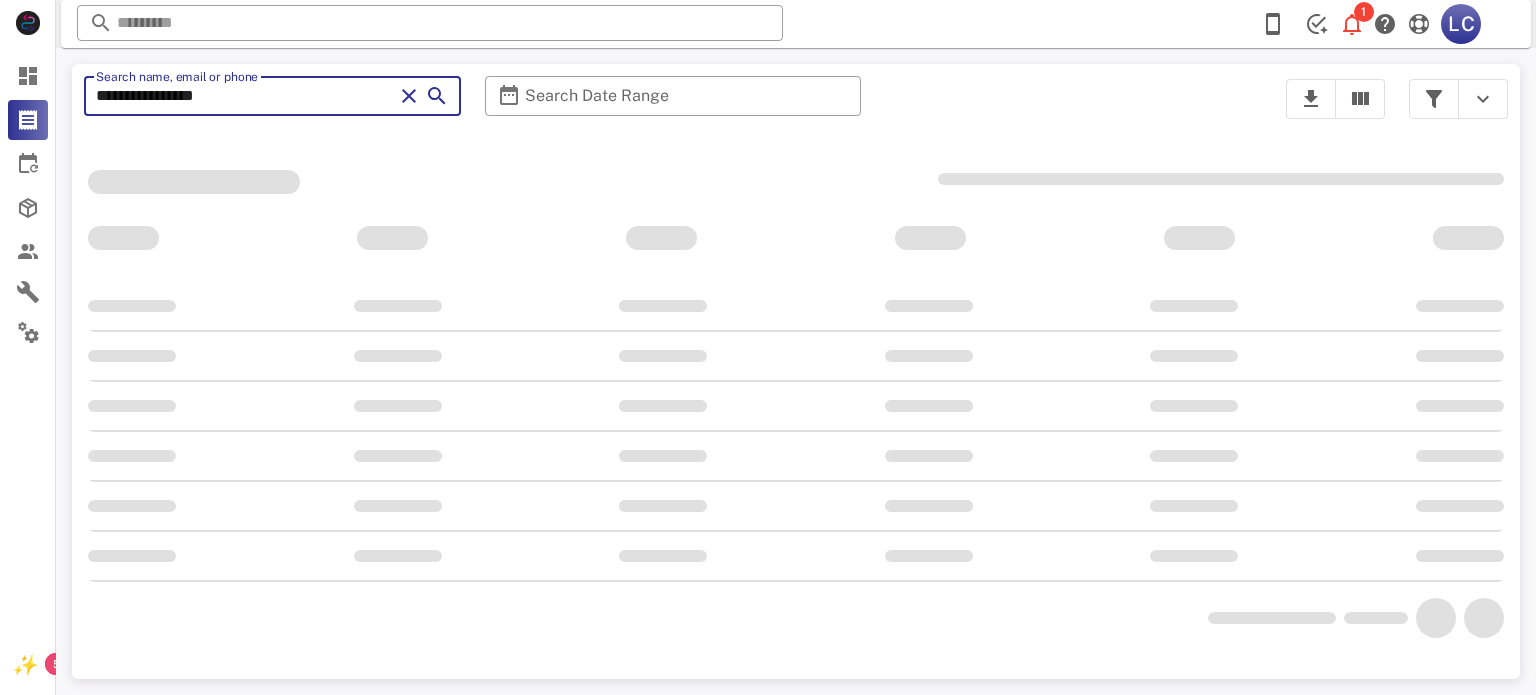 scroll, scrollTop: 0, scrollLeft: 0, axis: both 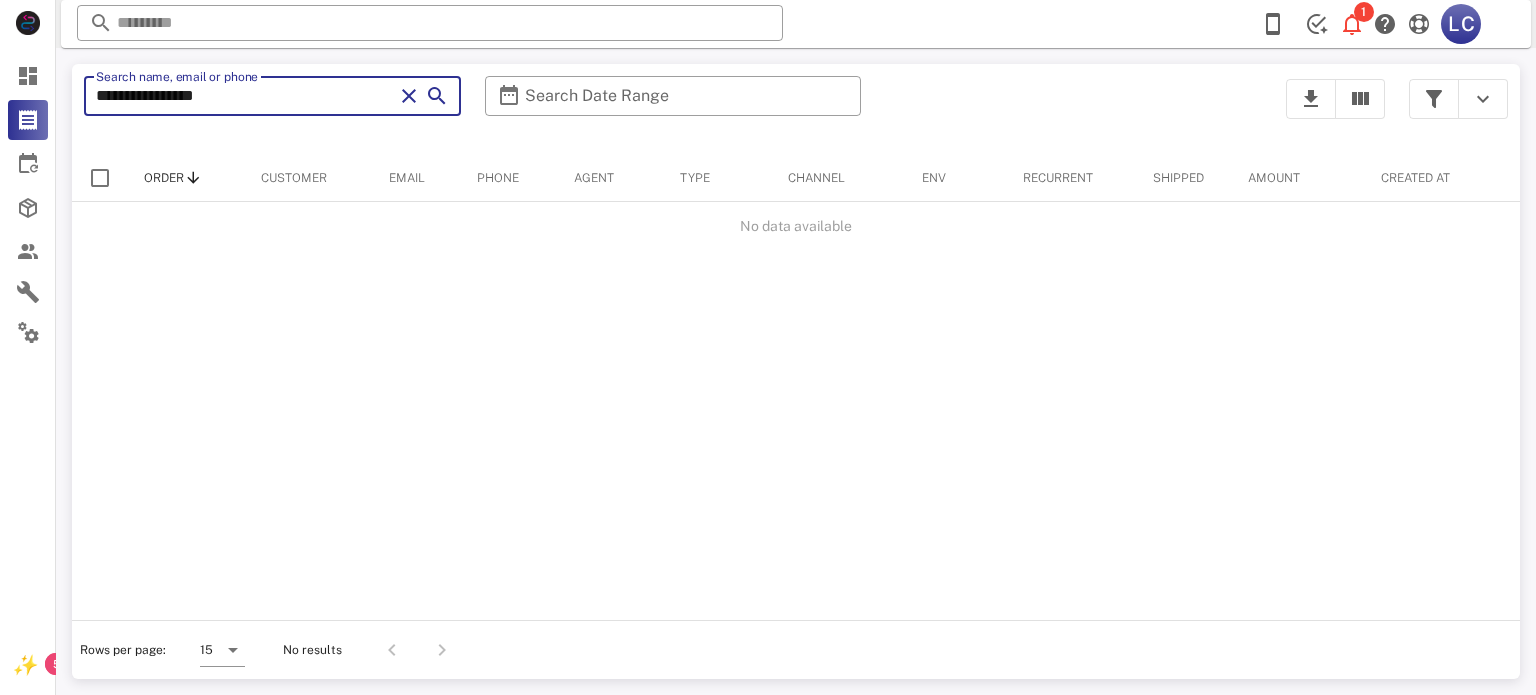 drag, startPoint x: 350, startPoint y: 112, endPoint x: 120, endPoint y: 131, distance: 230.78345 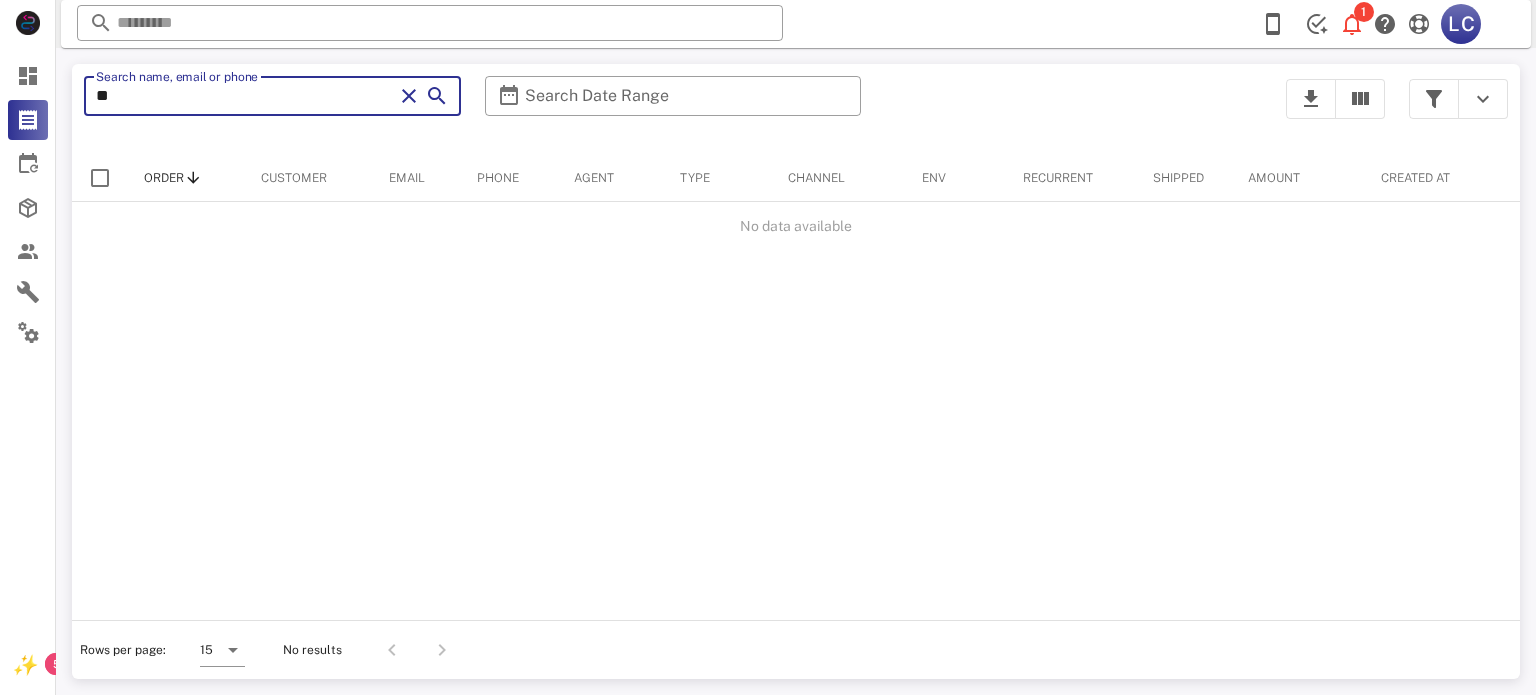 type on "*" 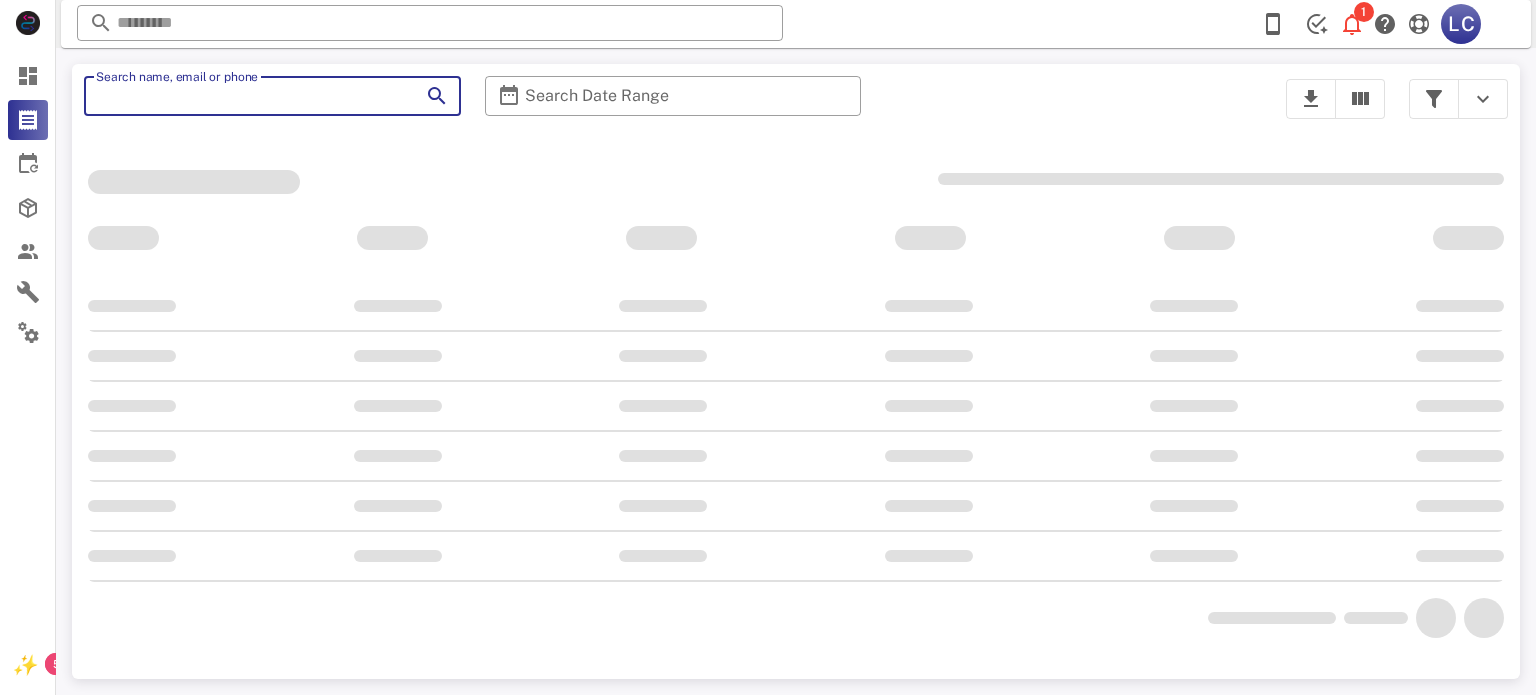 paste on "******" 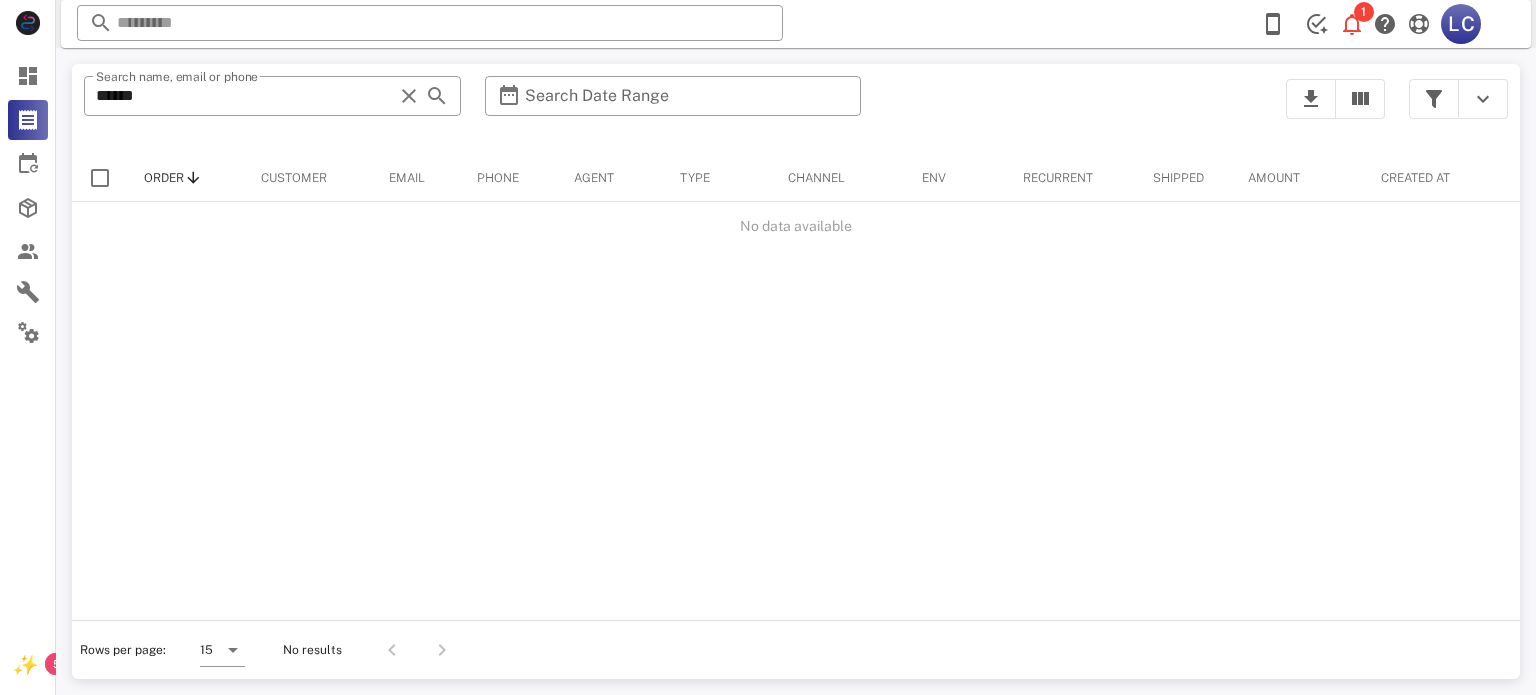 click at bounding box center [100, 178] 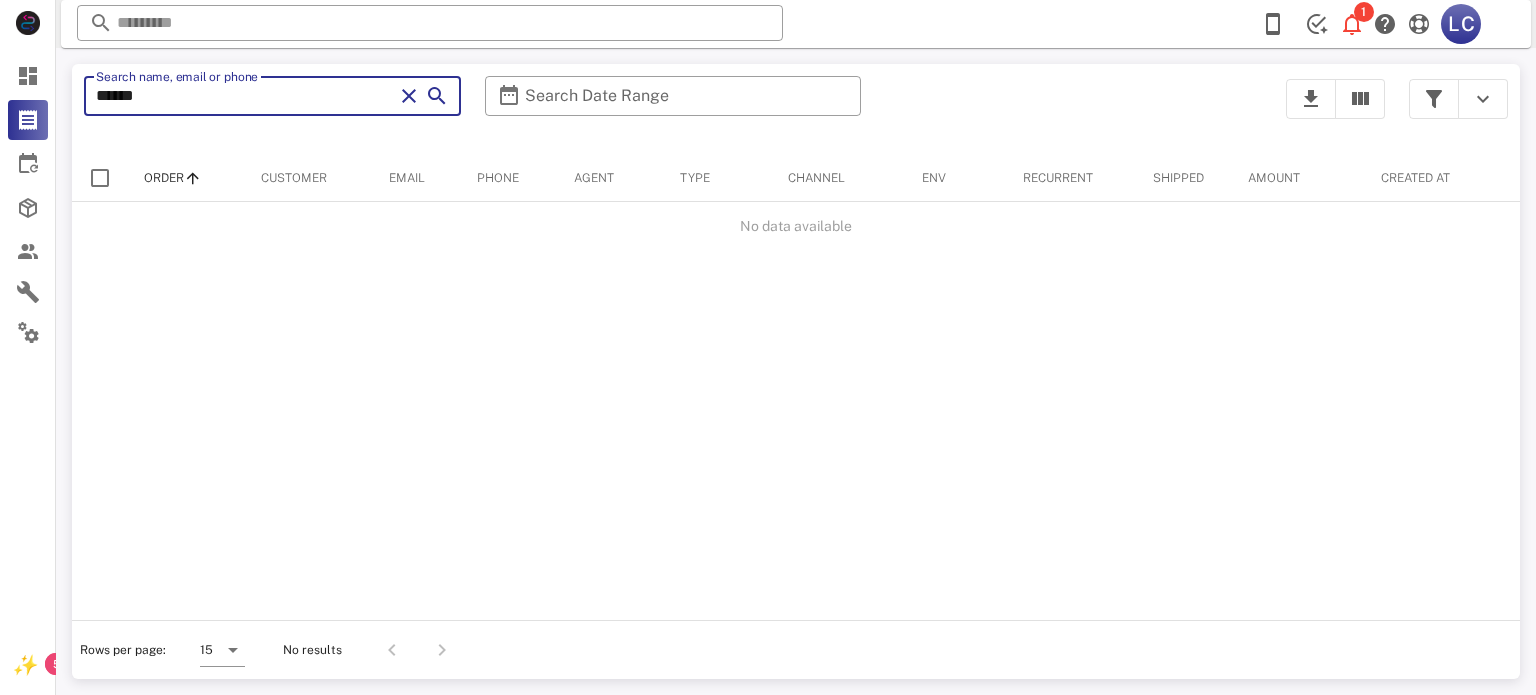 click on "******" at bounding box center [244, 96] 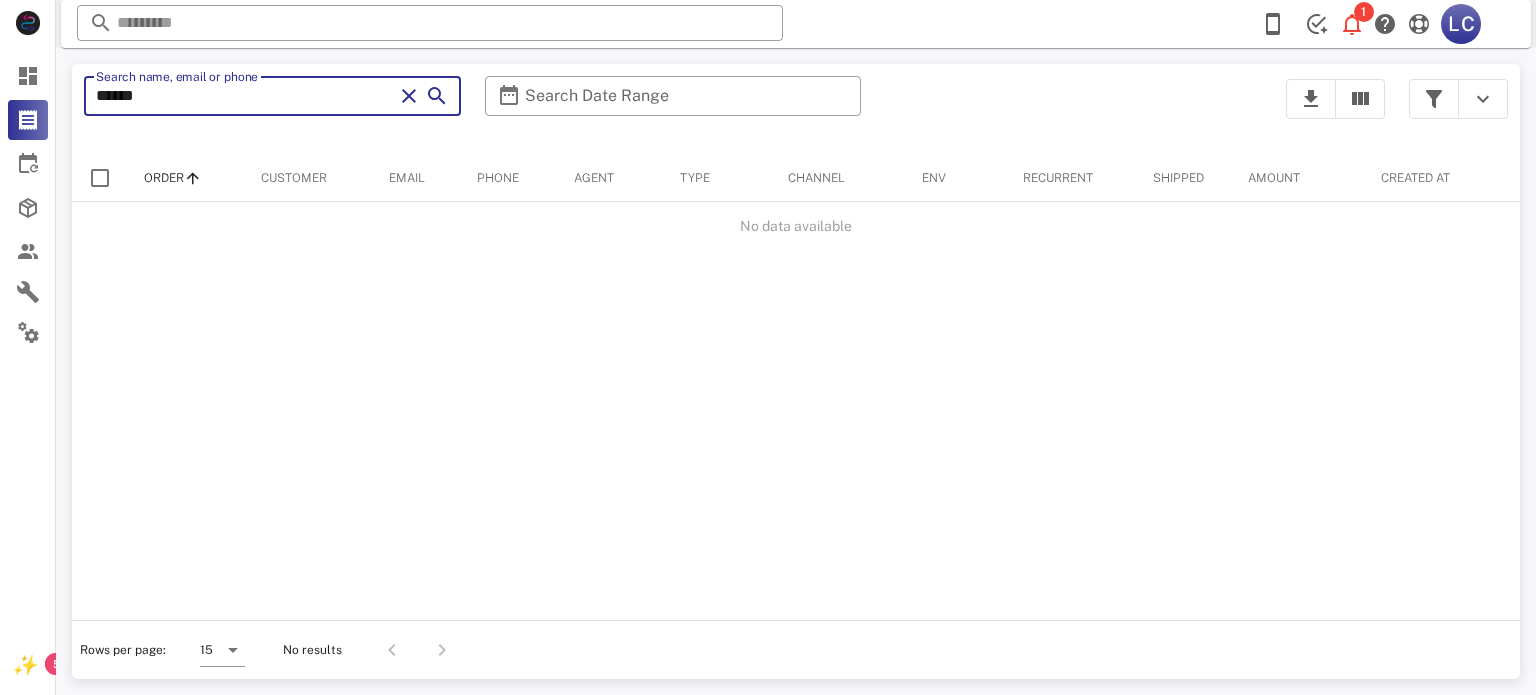 click on "******" at bounding box center [244, 96] 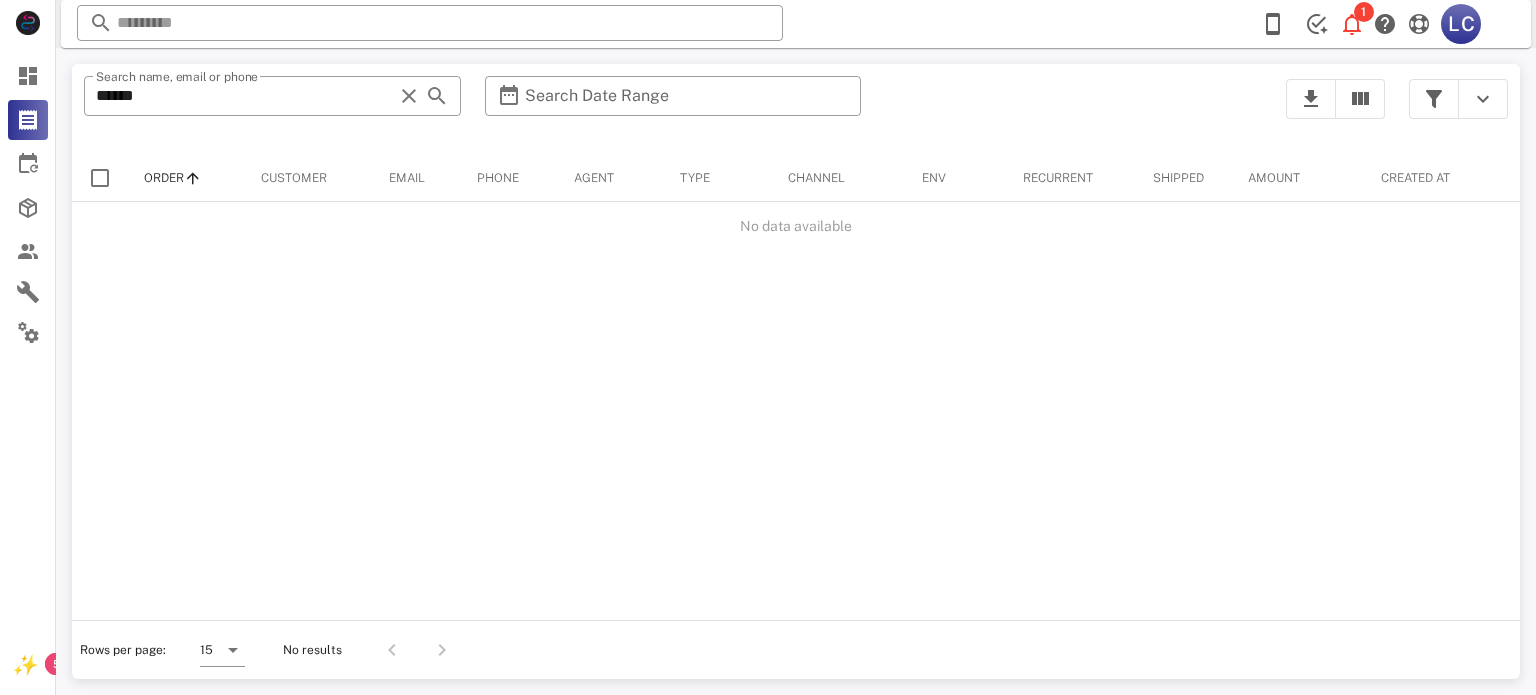 click at bounding box center [100, 178] 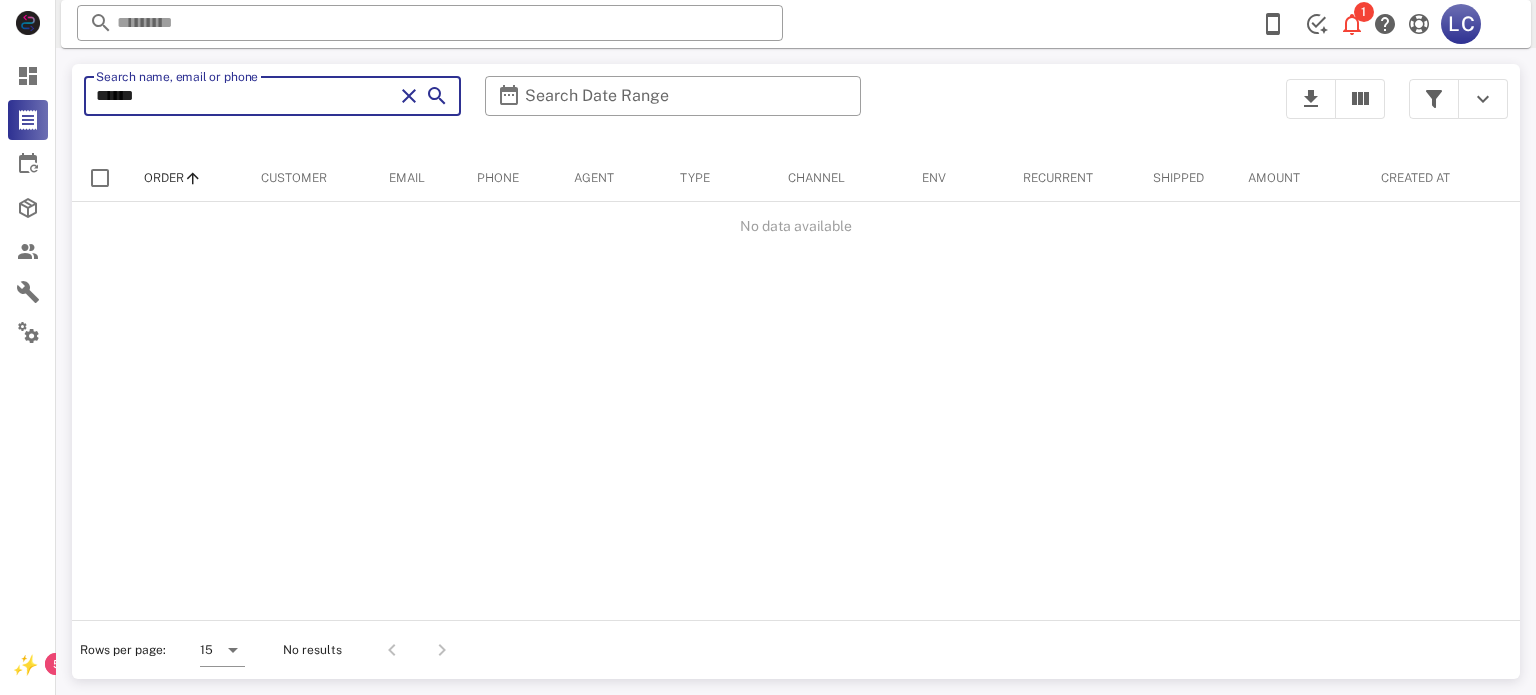 click on "******" at bounding box center (244, 96) 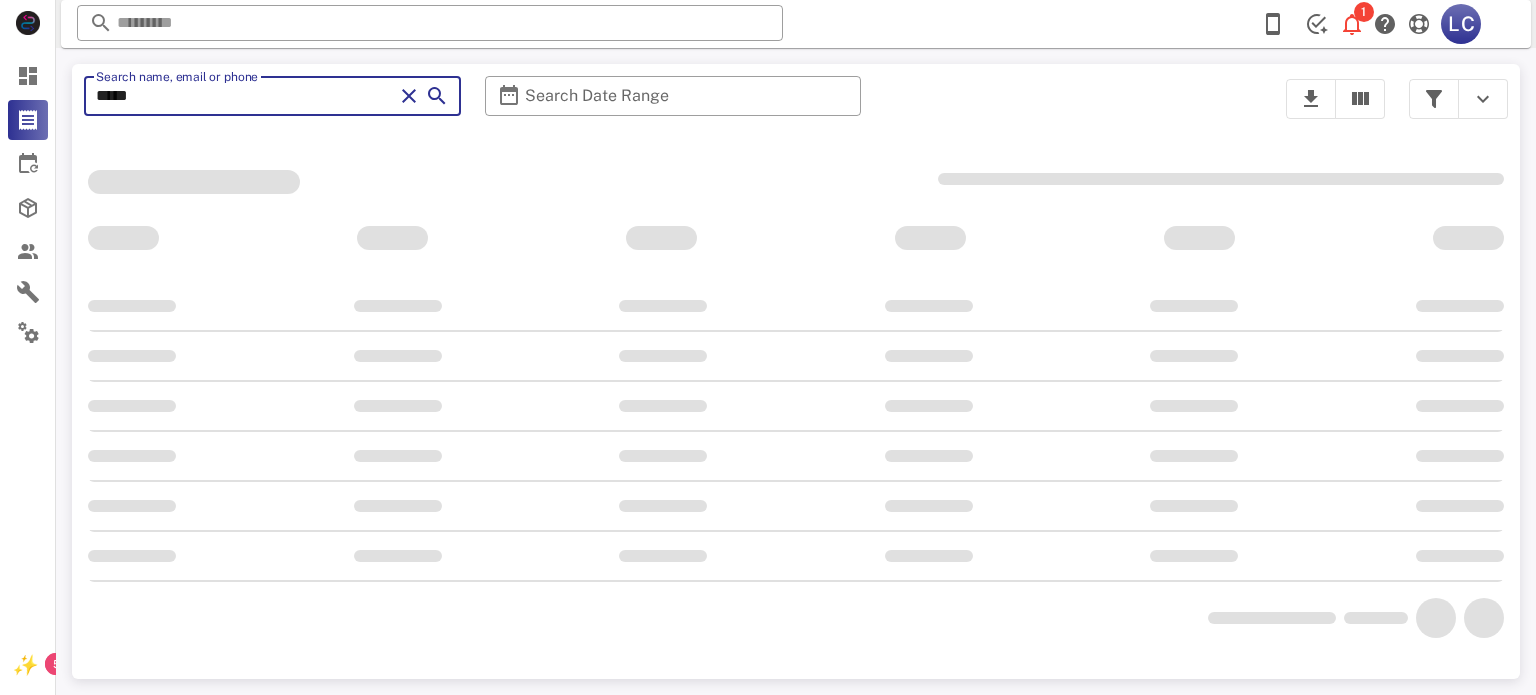 type on "******" 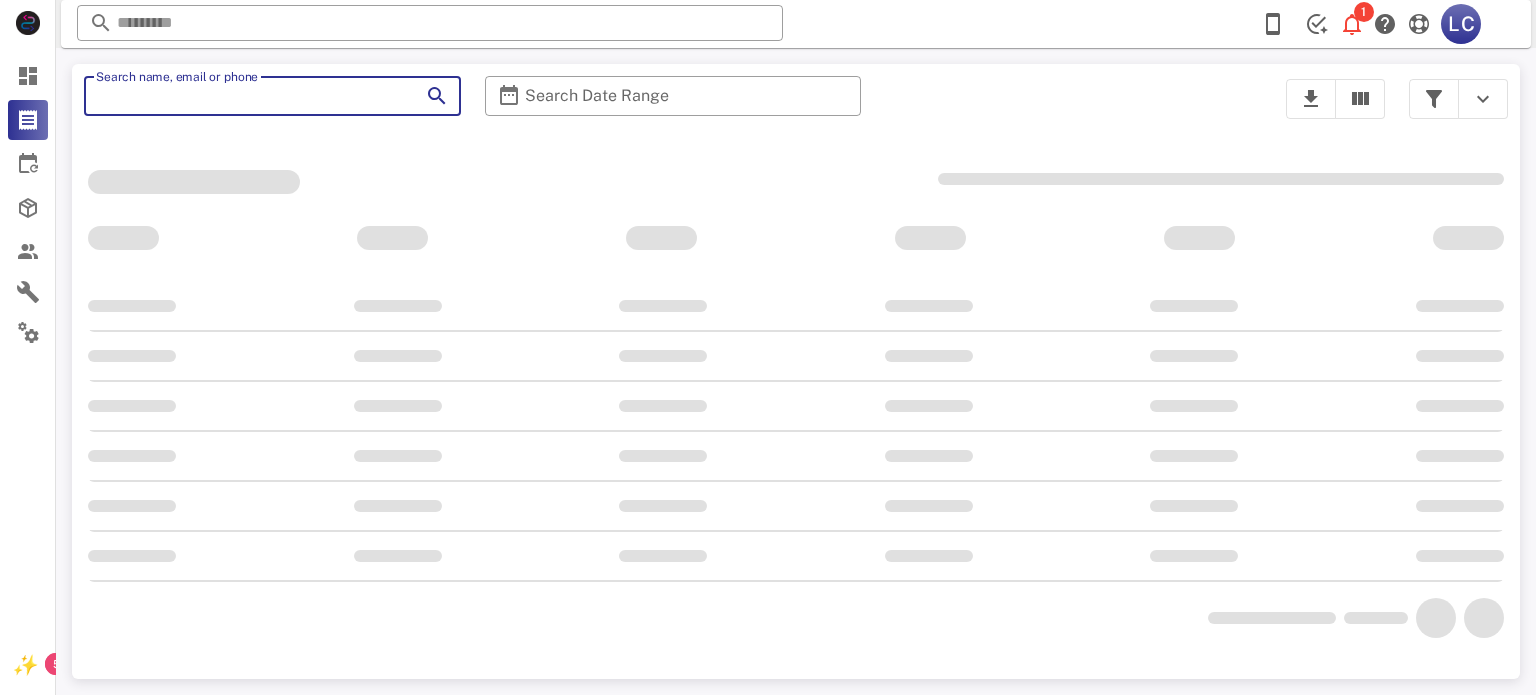 click on "Search name, email or phone" at bounding box center (244, 96) 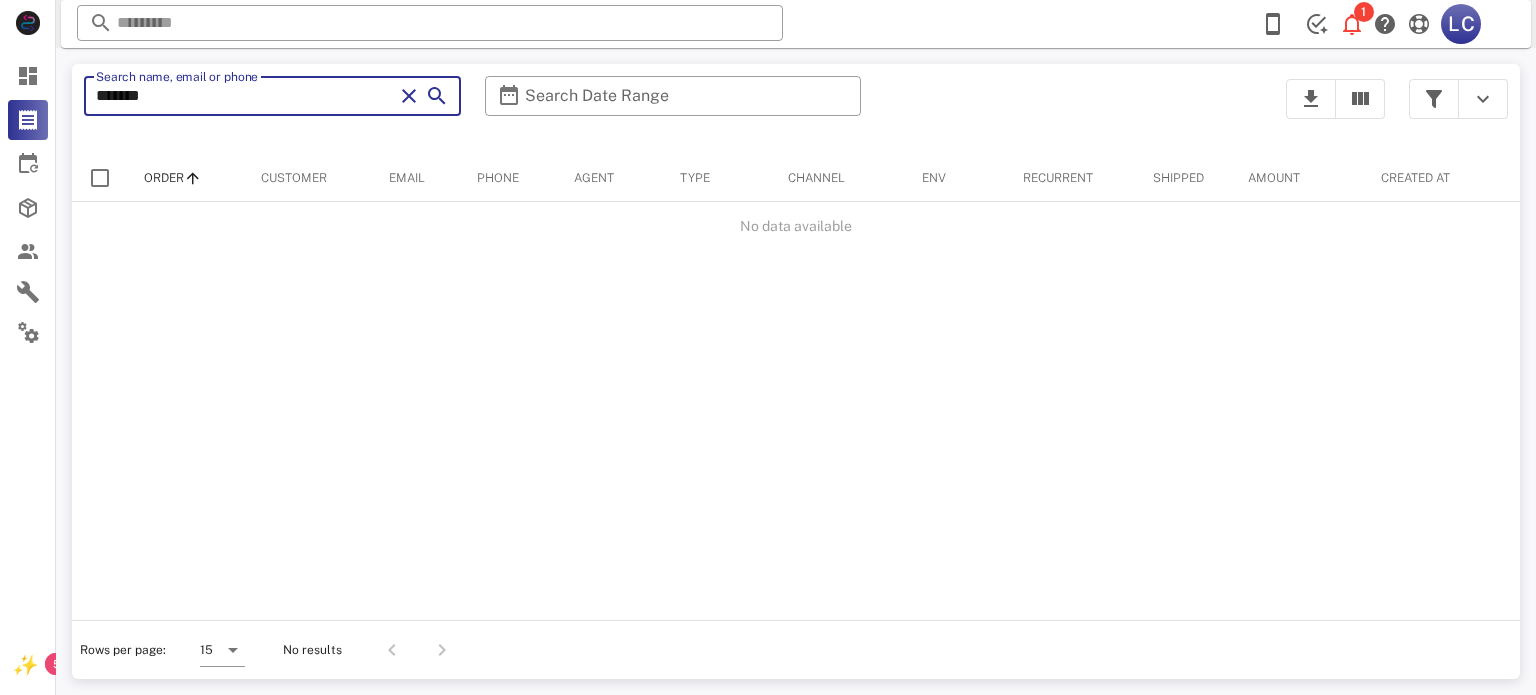 click on "*******" at bounding box center (244, 96) 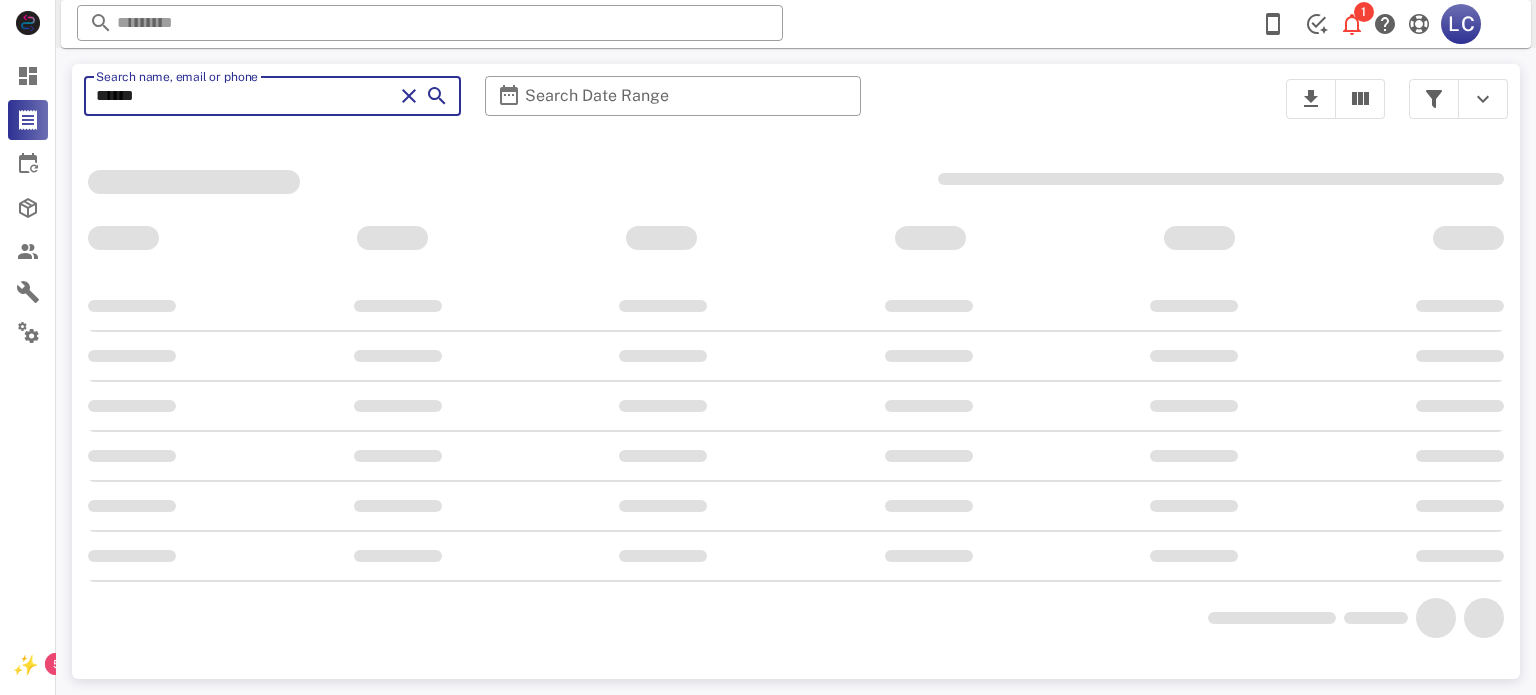 type on "*******" 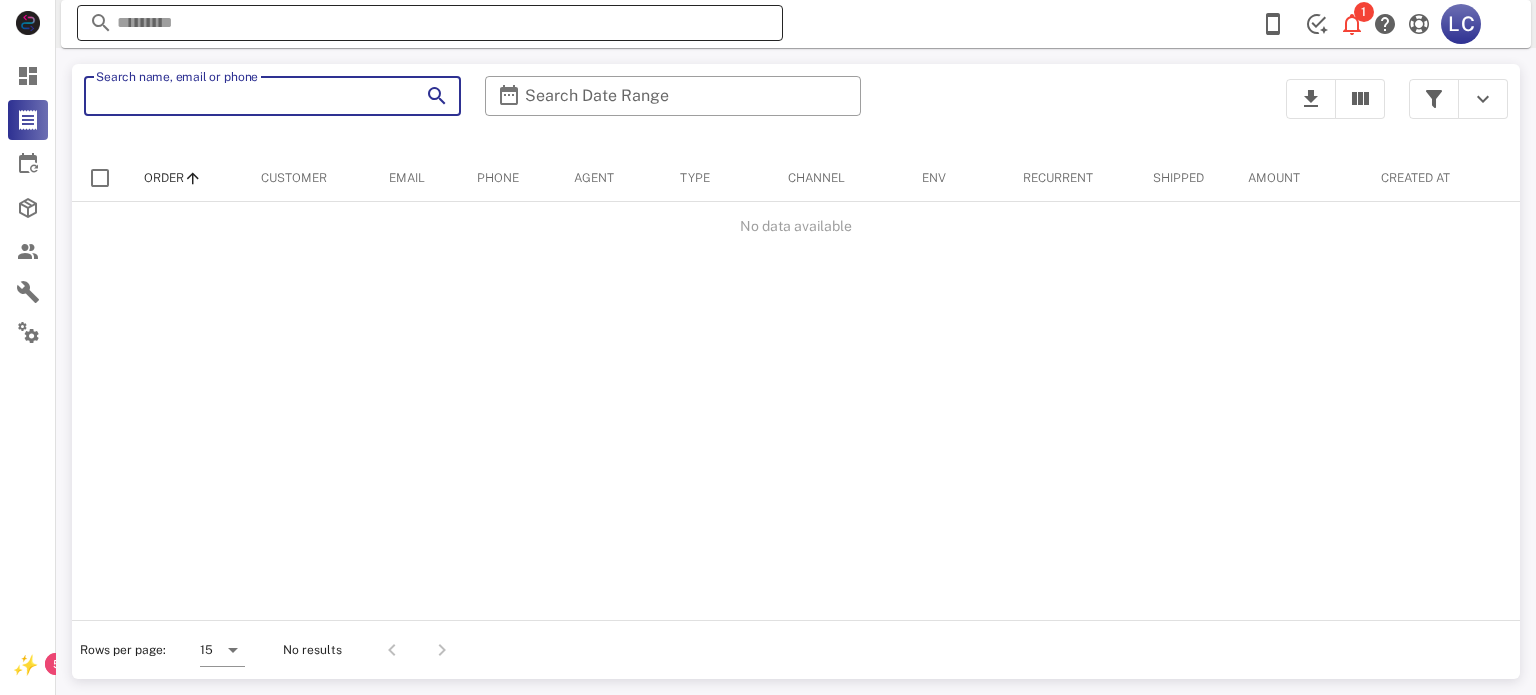 type 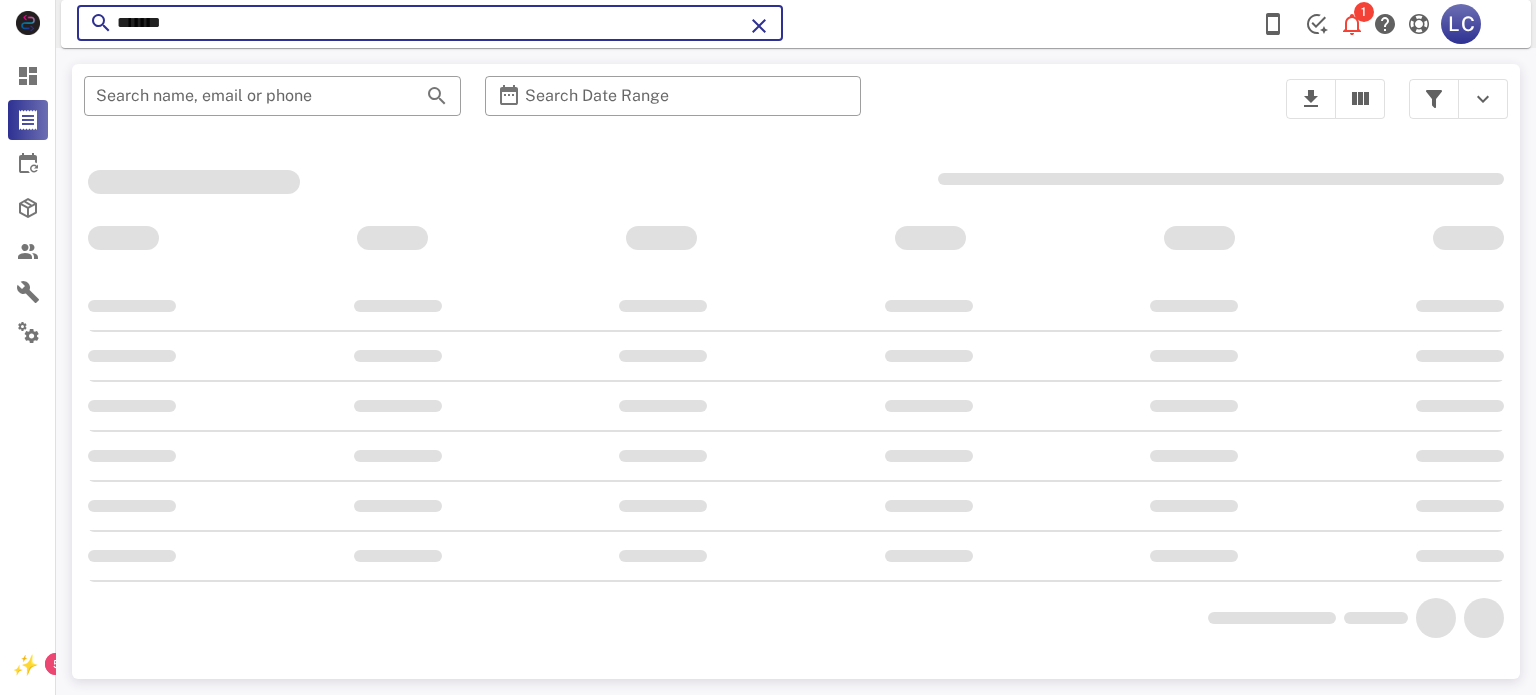 type on "*******" 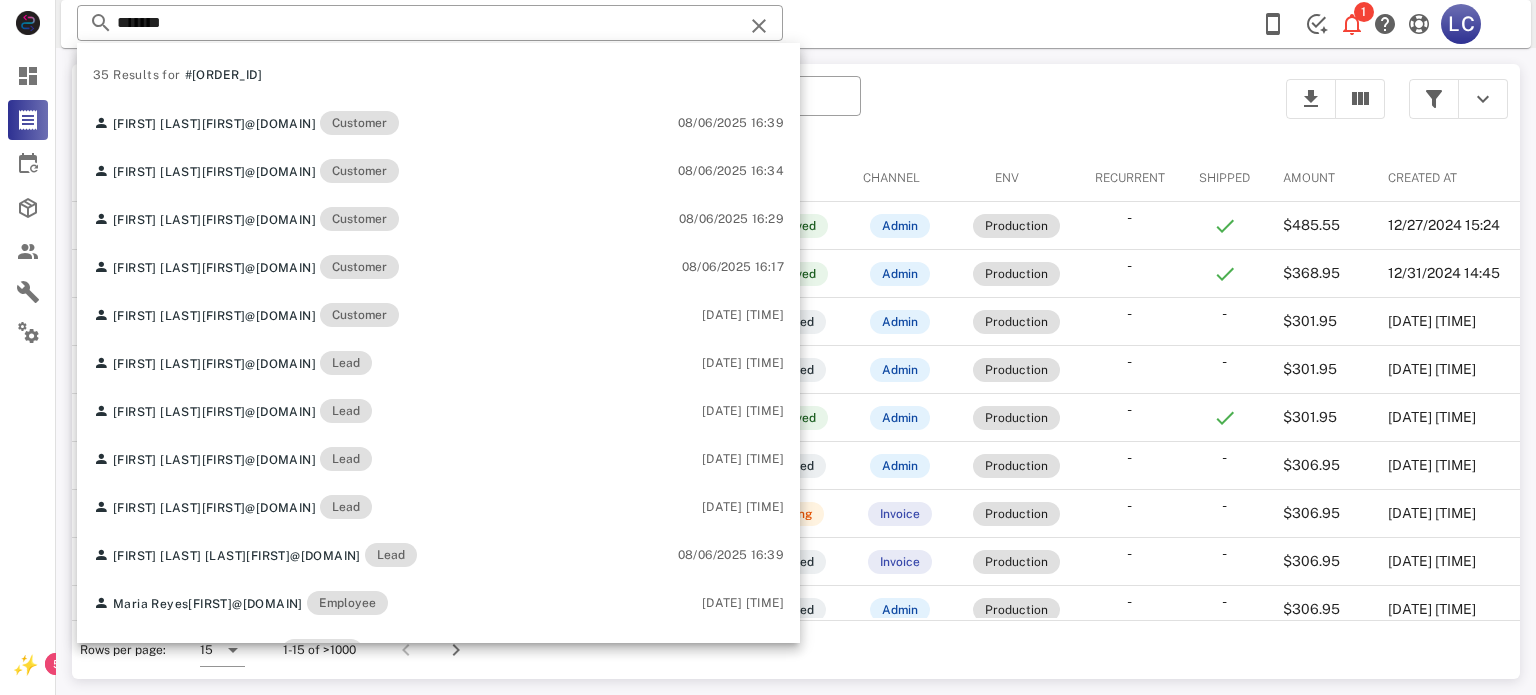 click on "​ Search name, email or phone ​ Search Date Range" at bounding box center [673, 109] 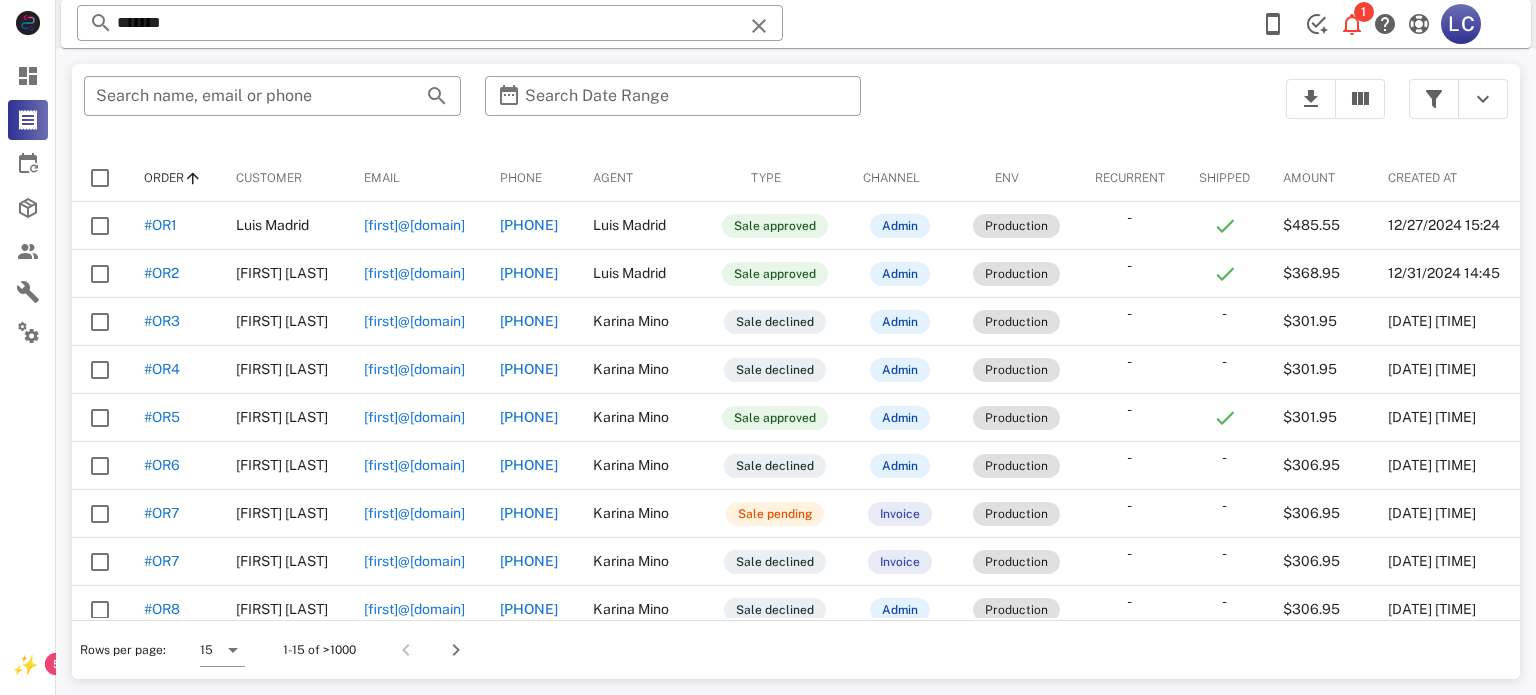 click on "​ Search name, email or phone ​ Search Date Range" at bounding box center [673, 109] 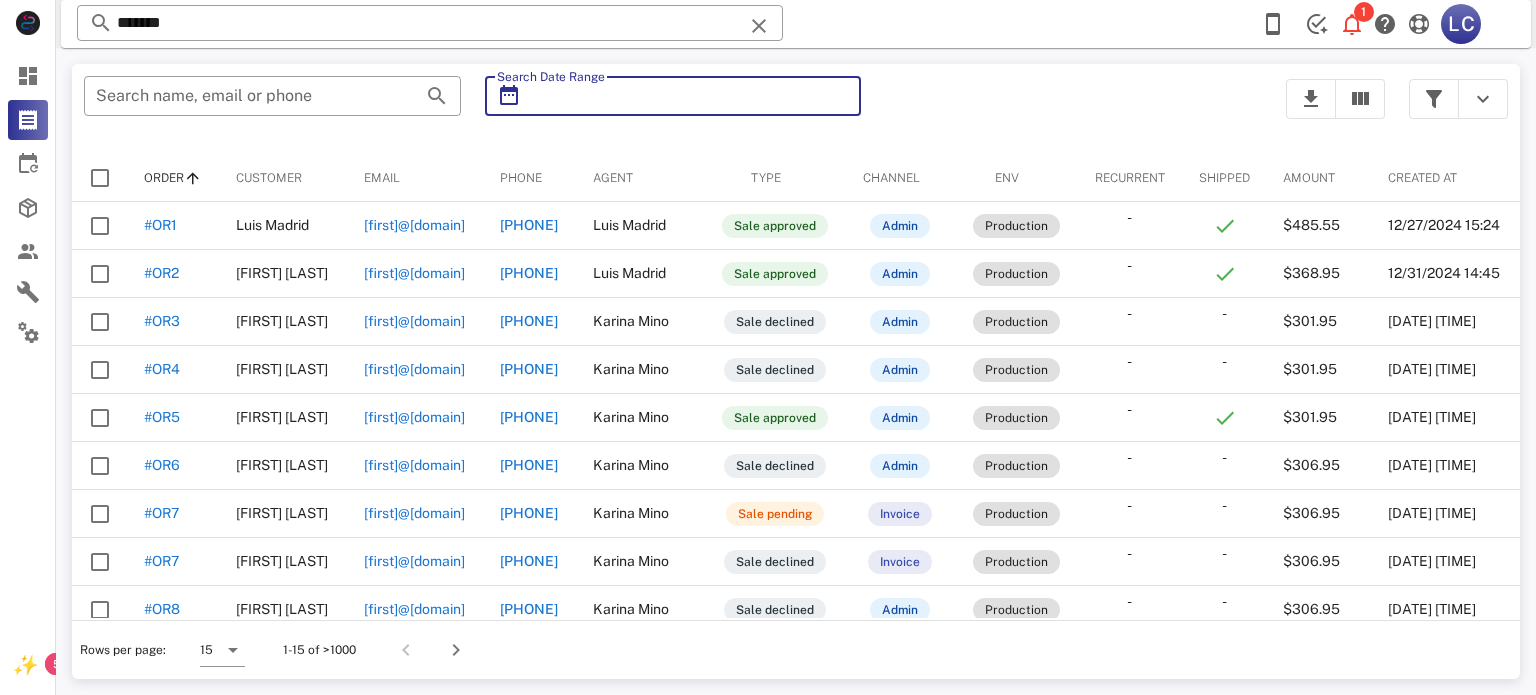 click on "Search Date Range" at bounding box center (673, 96) 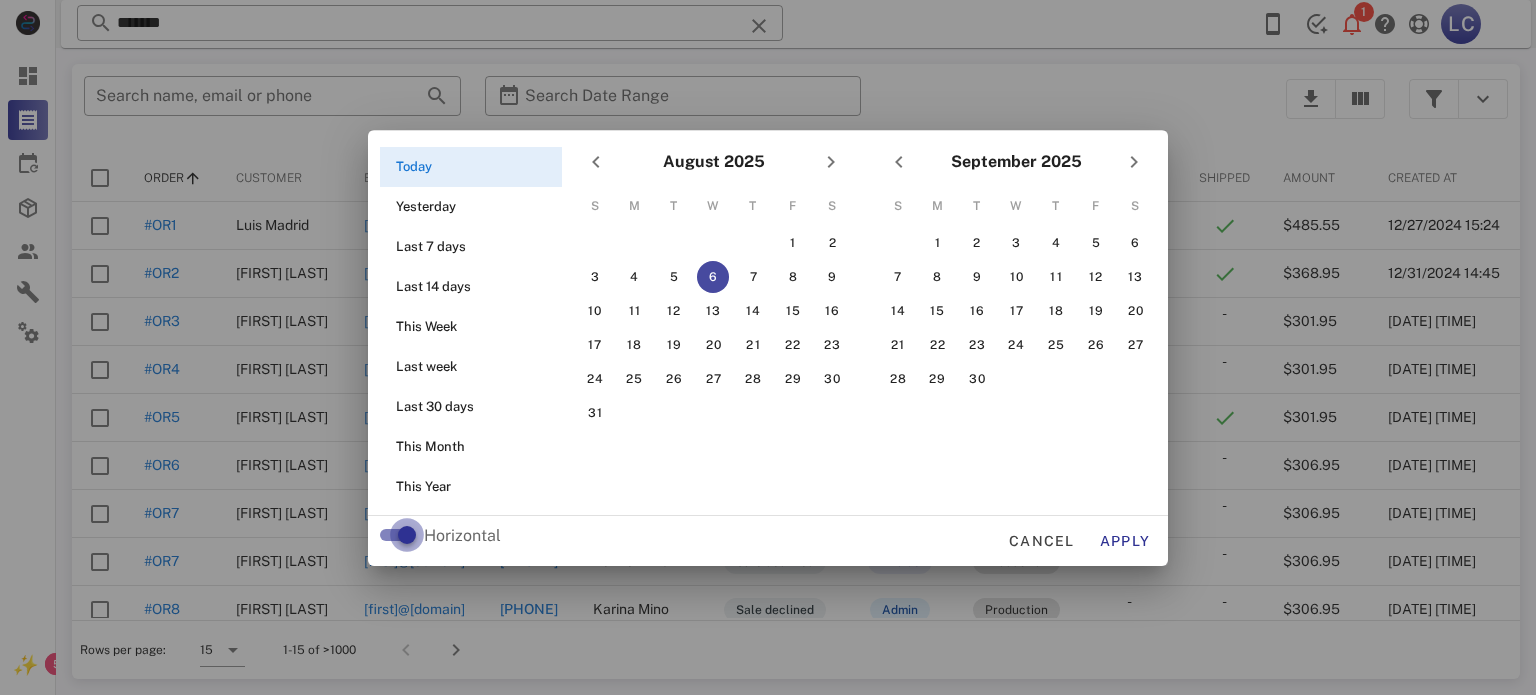 click at bounding box center [407, 535] 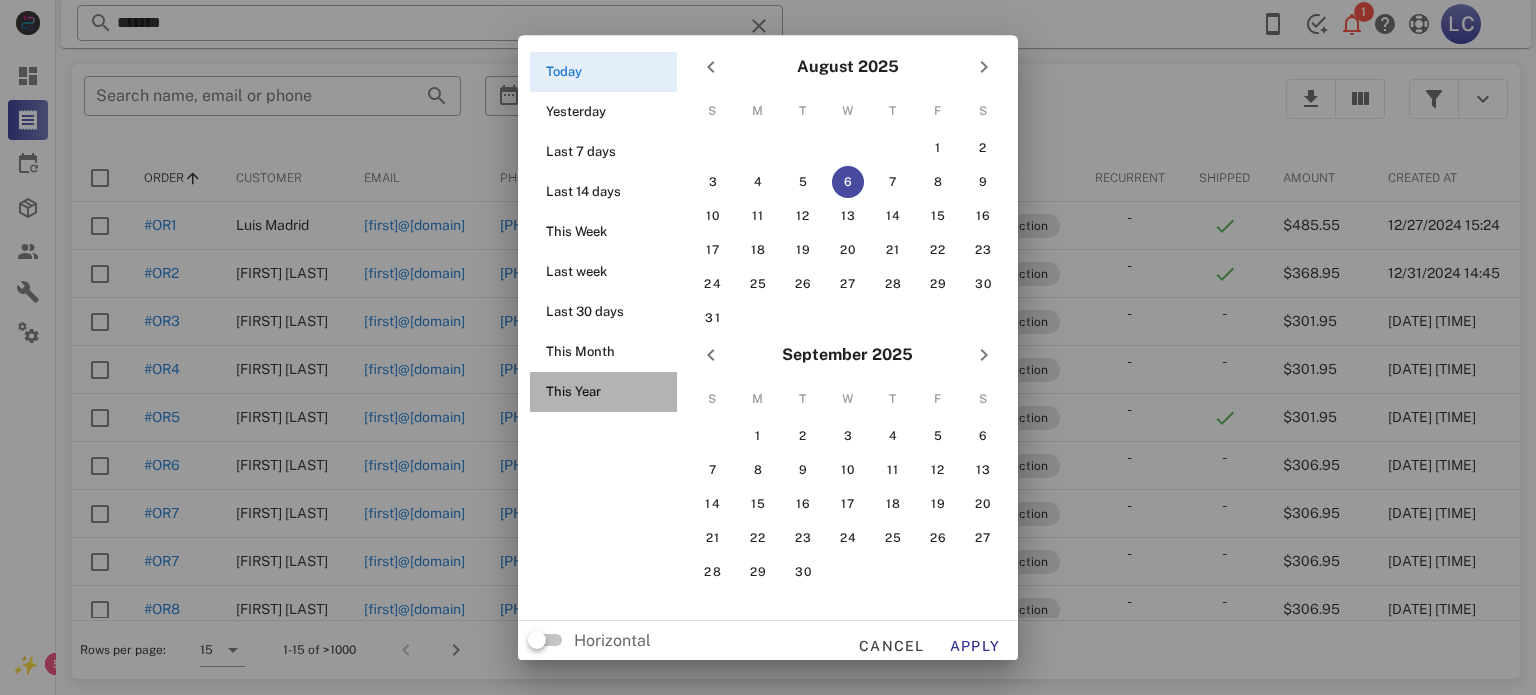 click on "This Year" at bounding box center [609, 392] 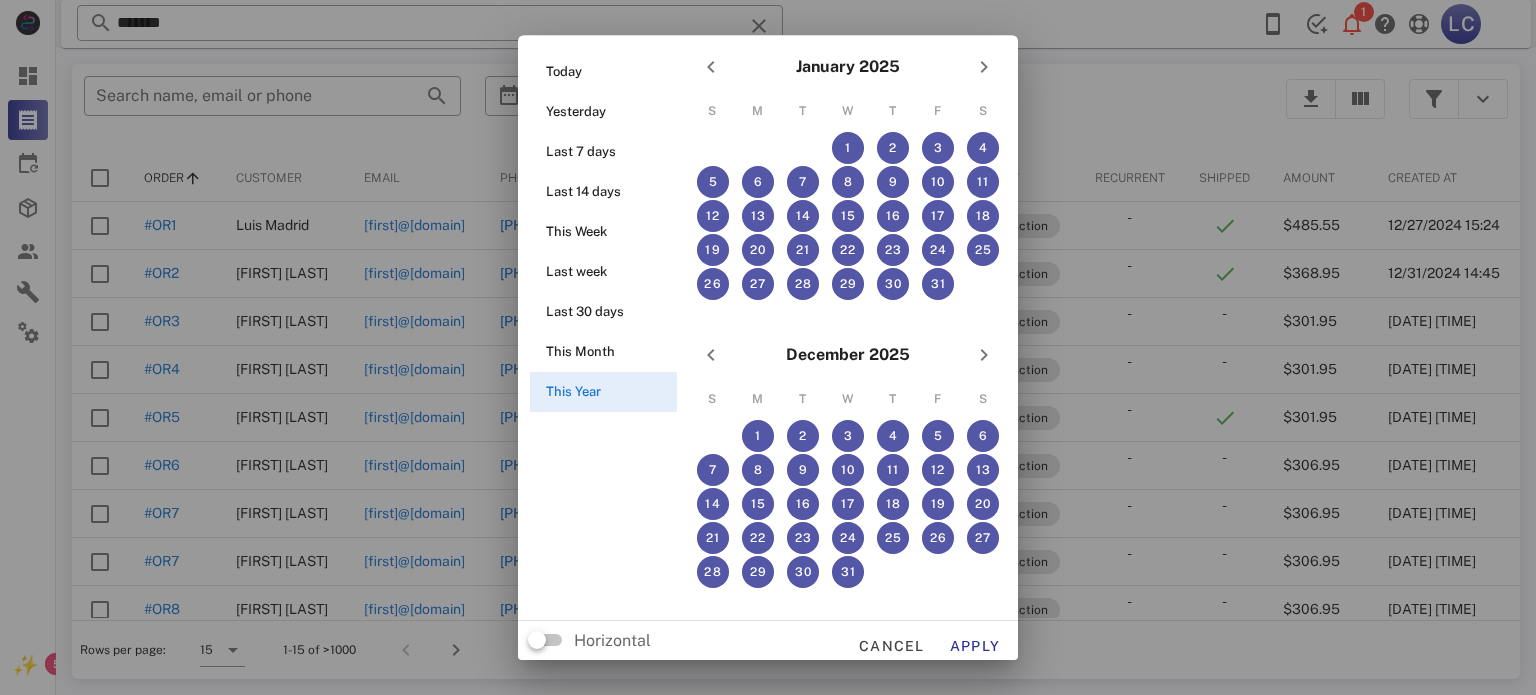 click at bounding box center (768, 347) 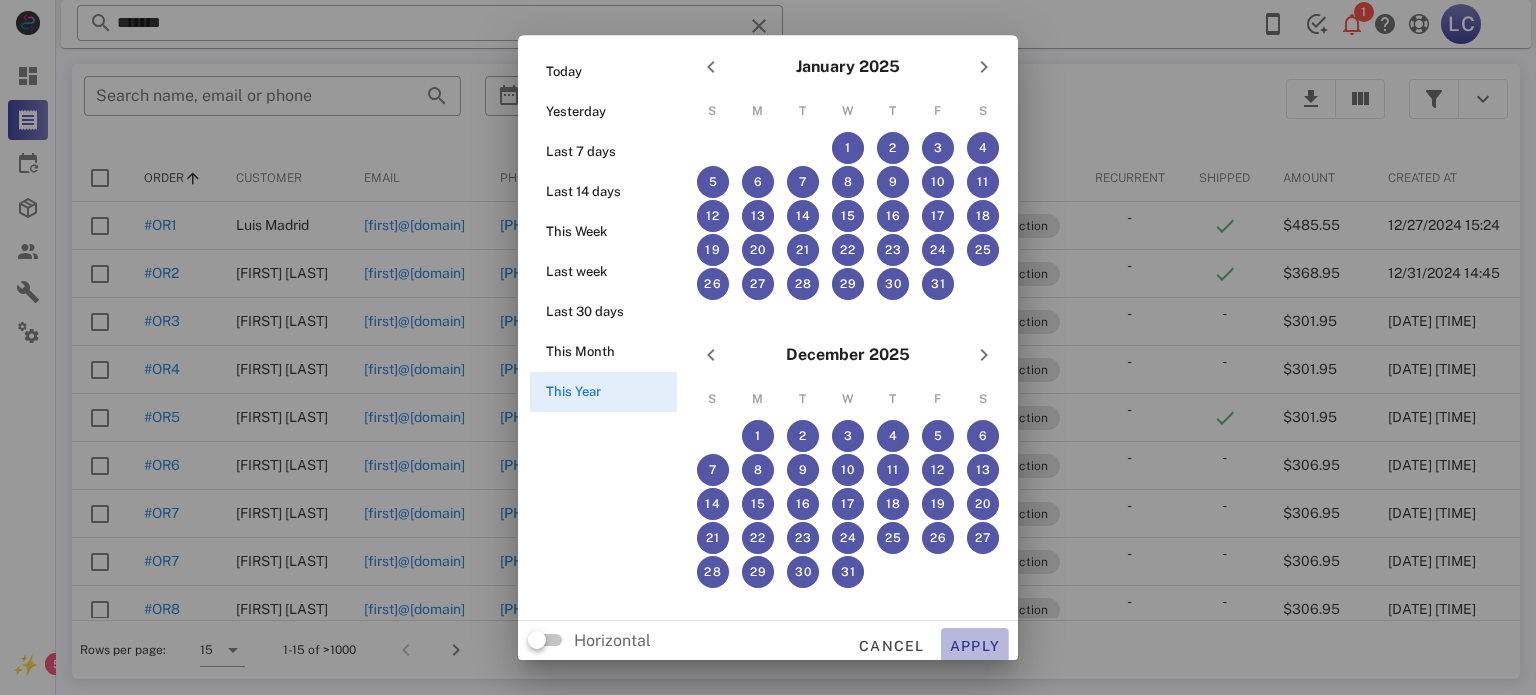 click on "Apply" at bounding box center (975, 646) 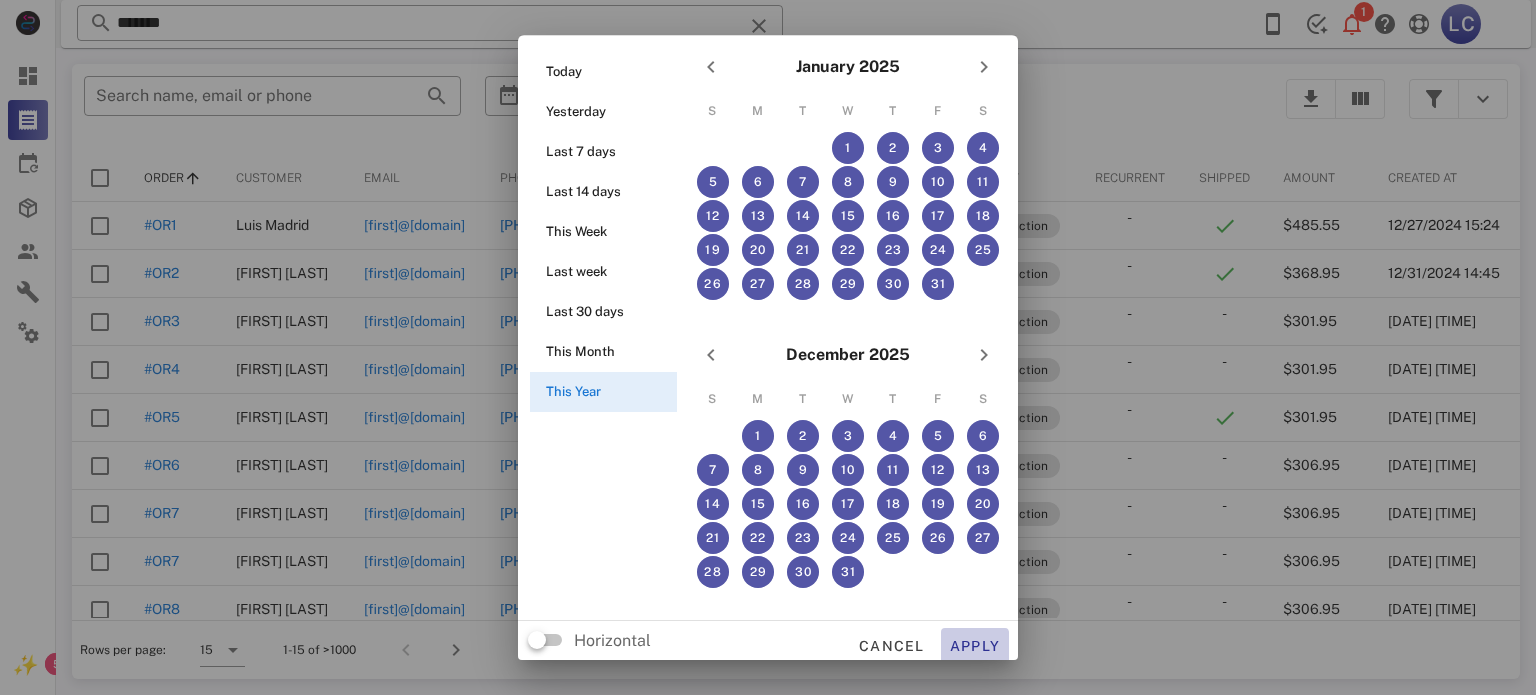 type on "**********" 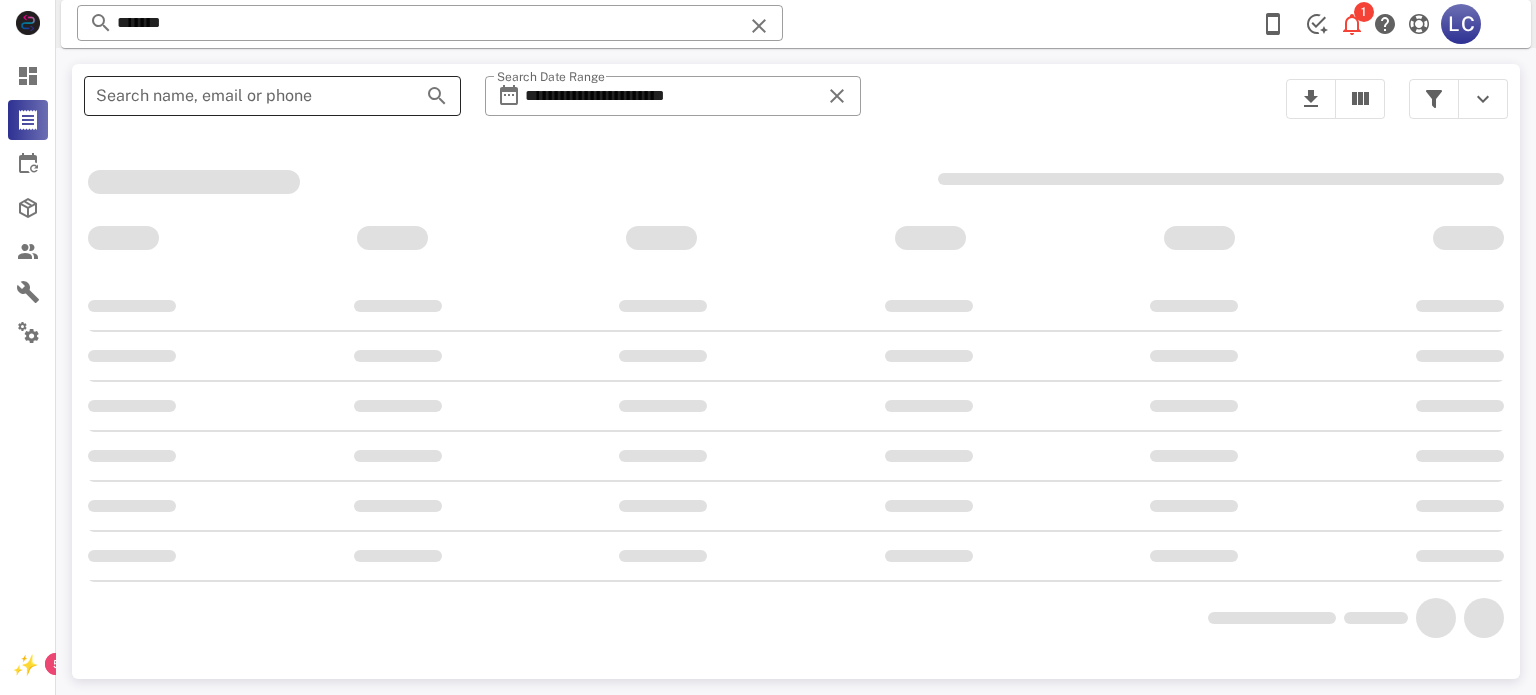 click on "​ Search name, email or phone" at bounding box center [272, 109] 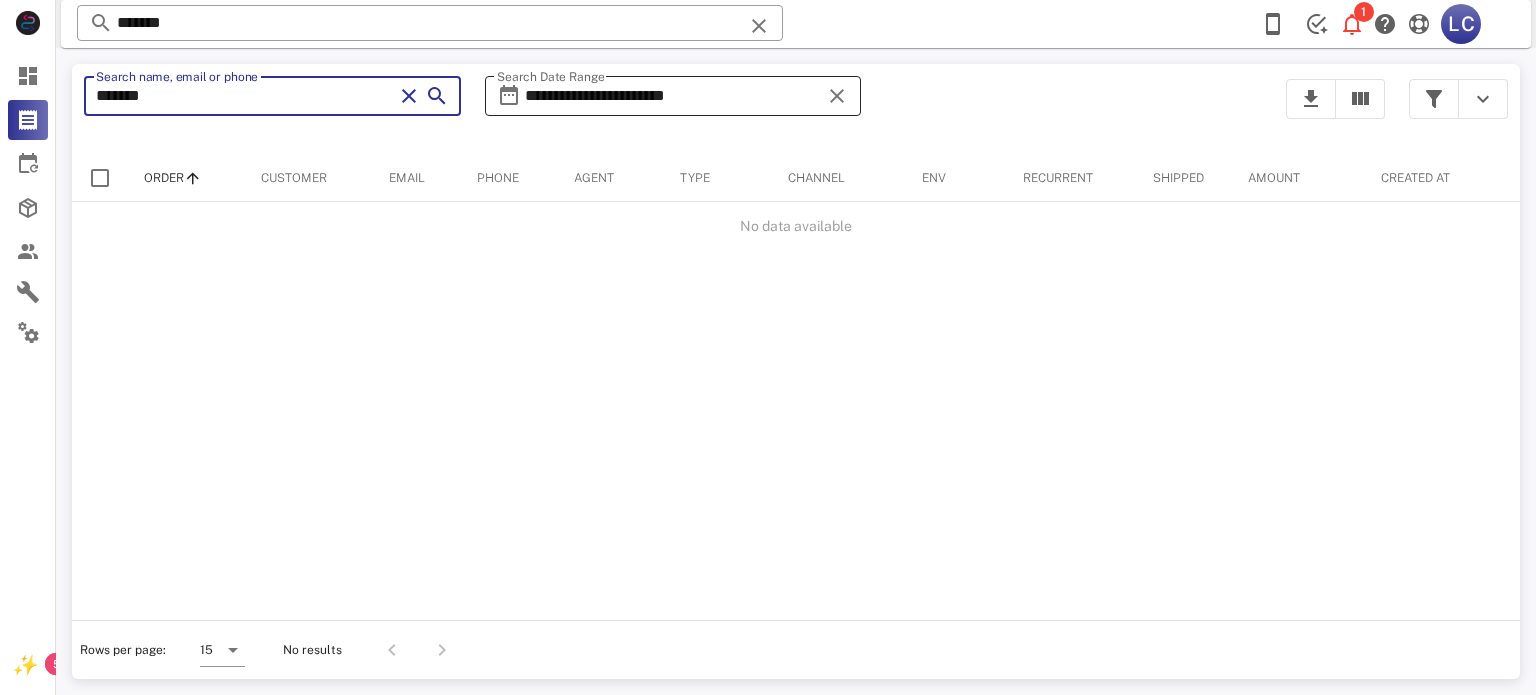 type on "*******" 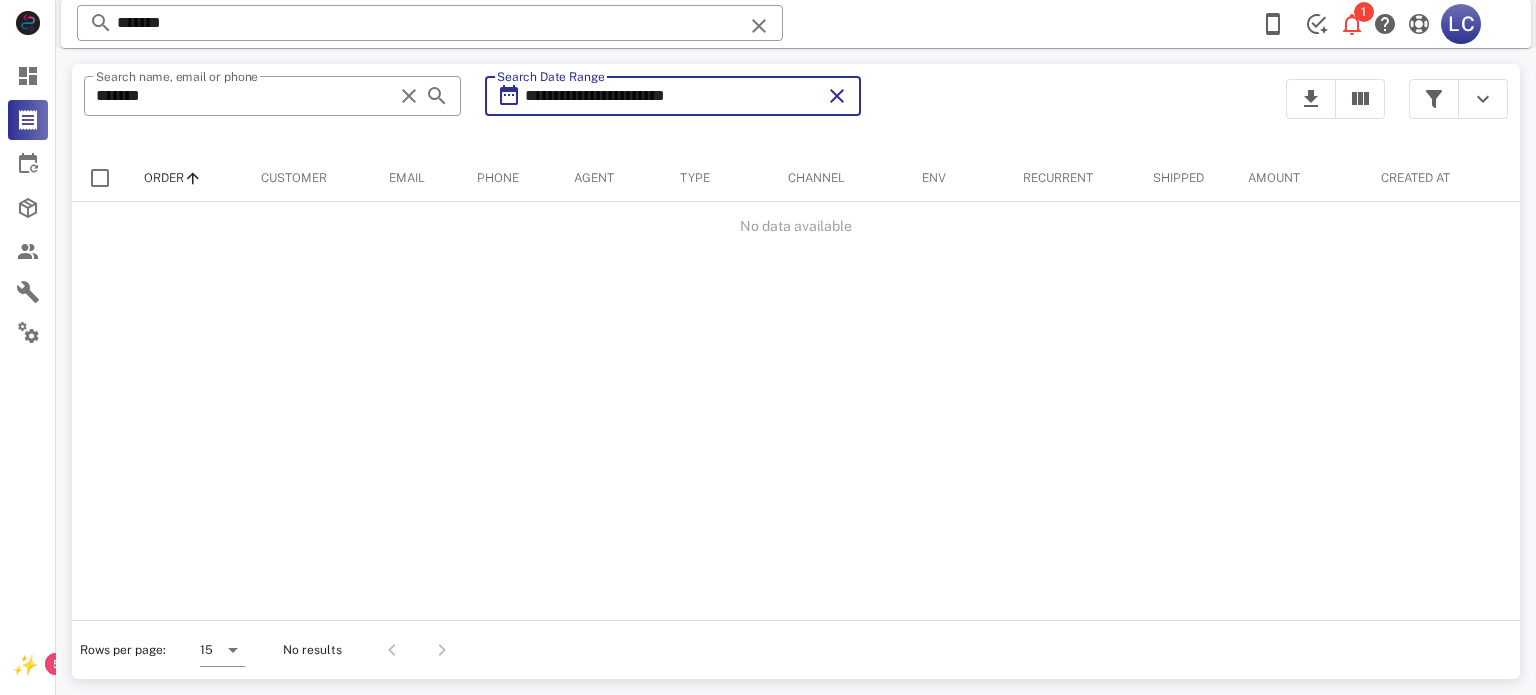 click on "**********" at bounding box center (673, 96) 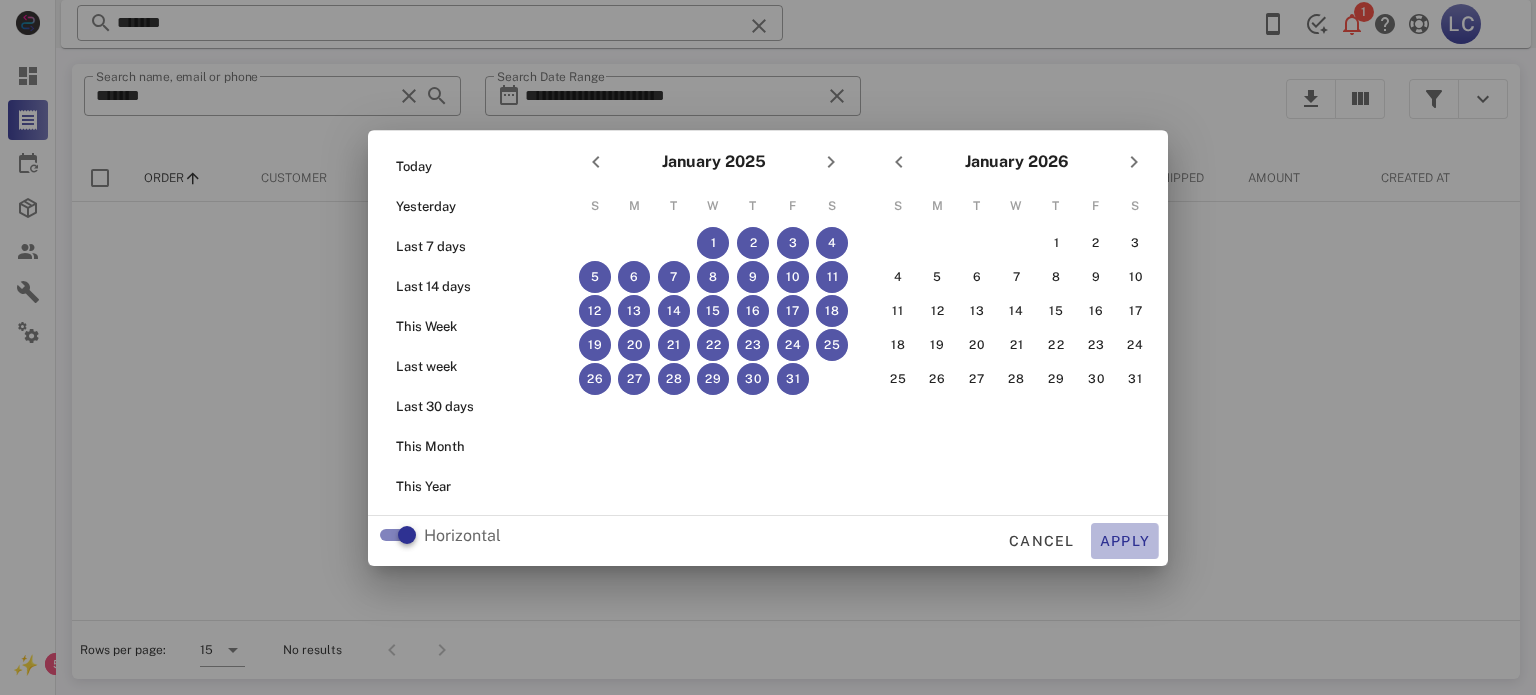 click on "Apply" at bounding box center [1125, 541] 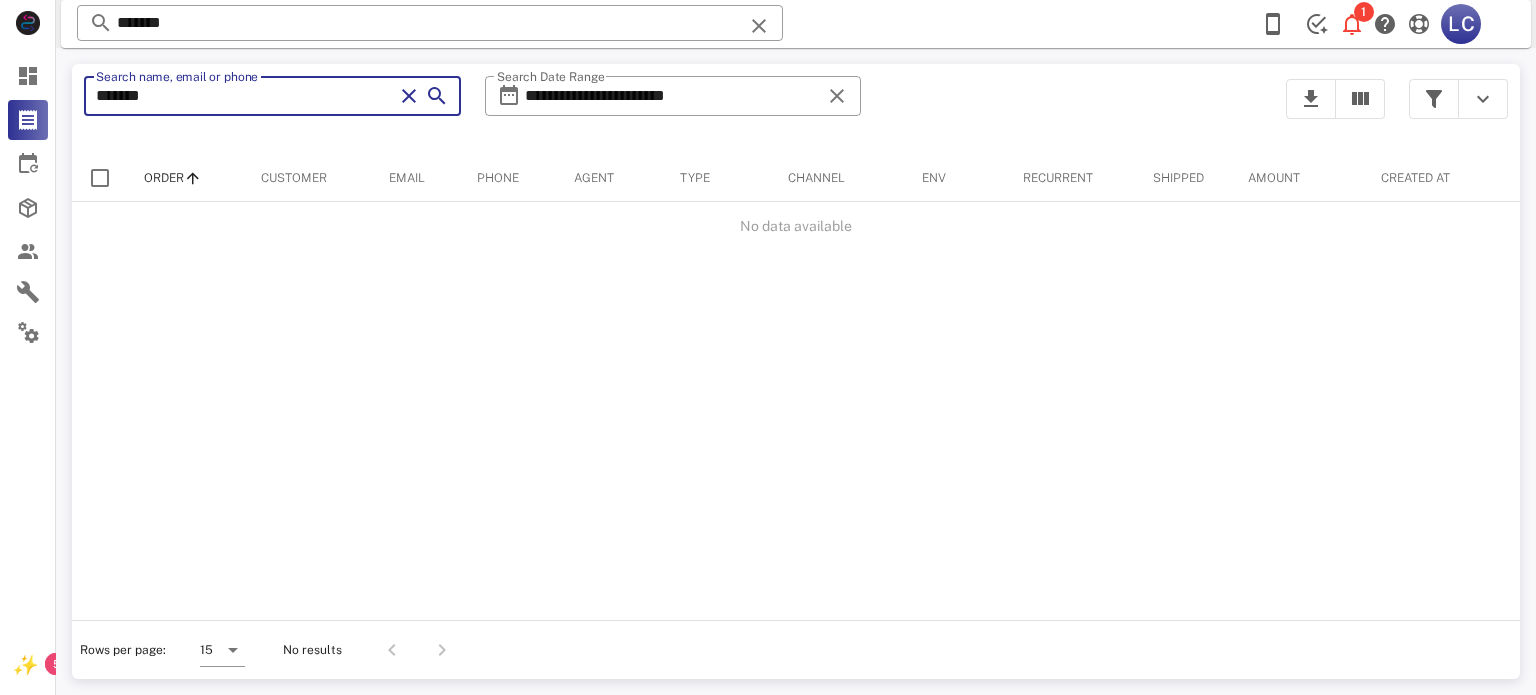 drag, startPoint x: 280, startPoint y: 89, endPoint x: 411, endPoint y: 95, distance: 131.13733 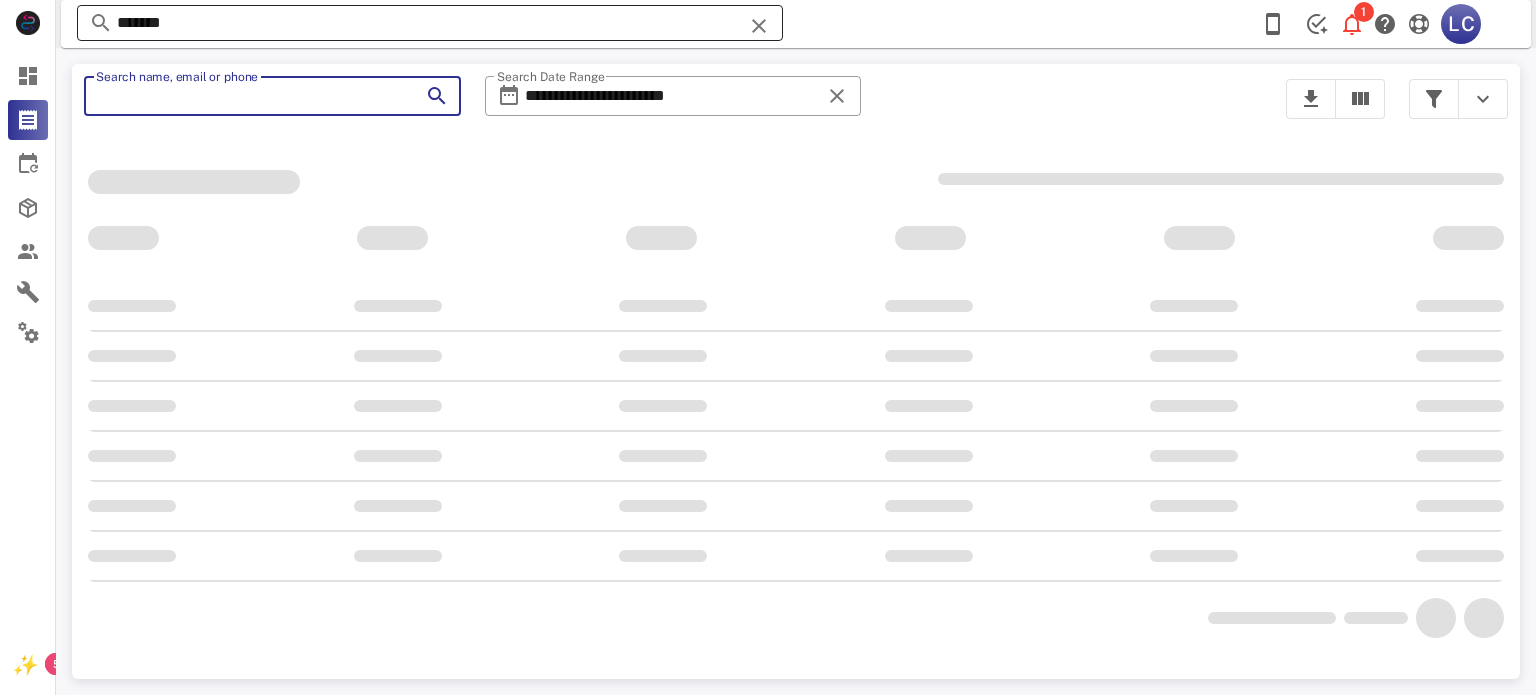 click at bounding box center (759, 26) 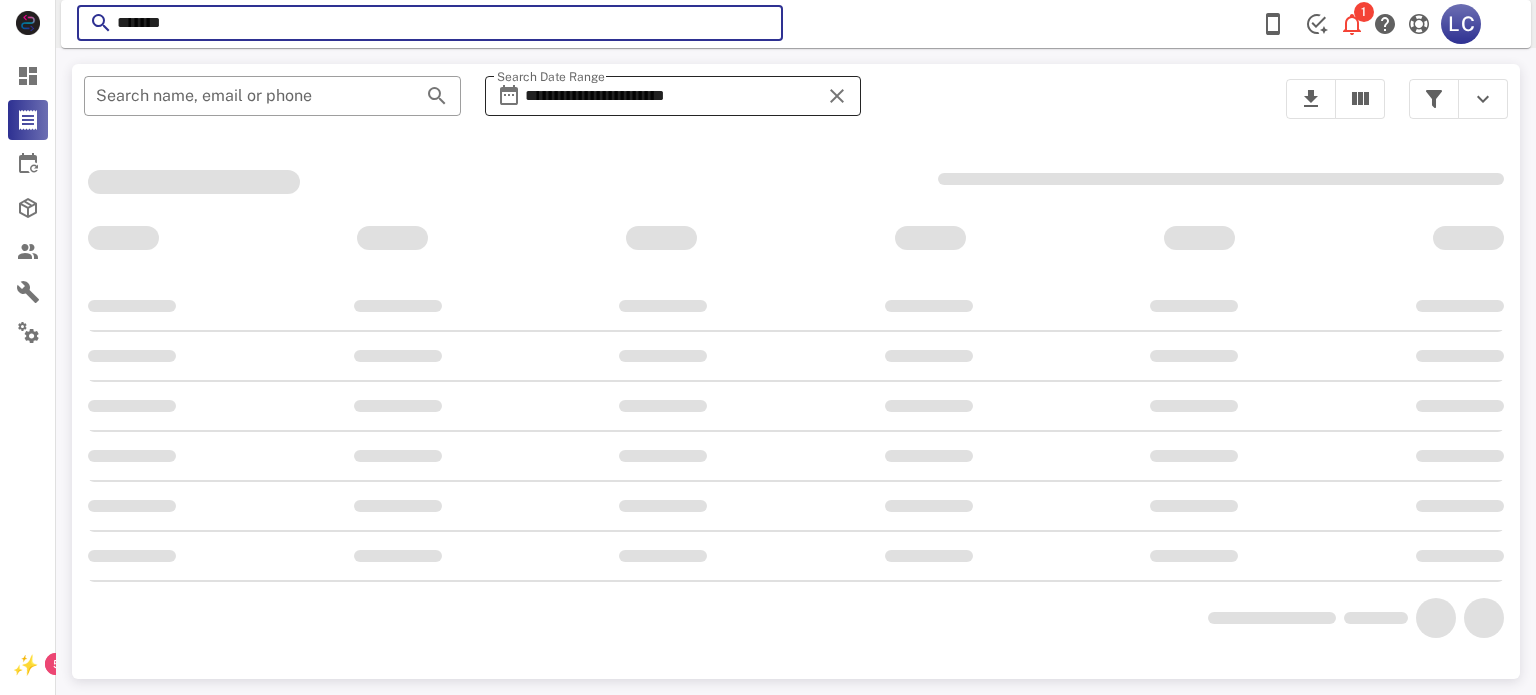 type 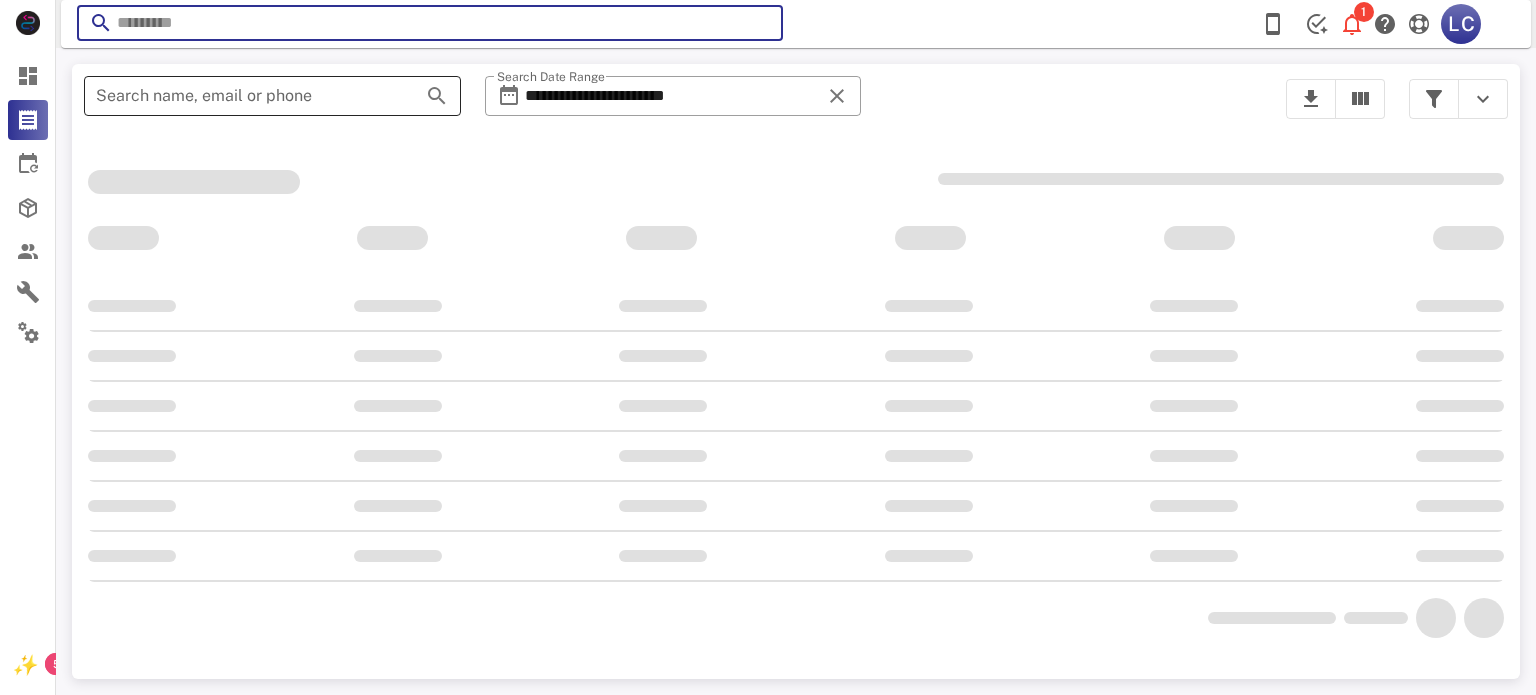 click on "Search name, email or phone" at bounding box center [244, 96] 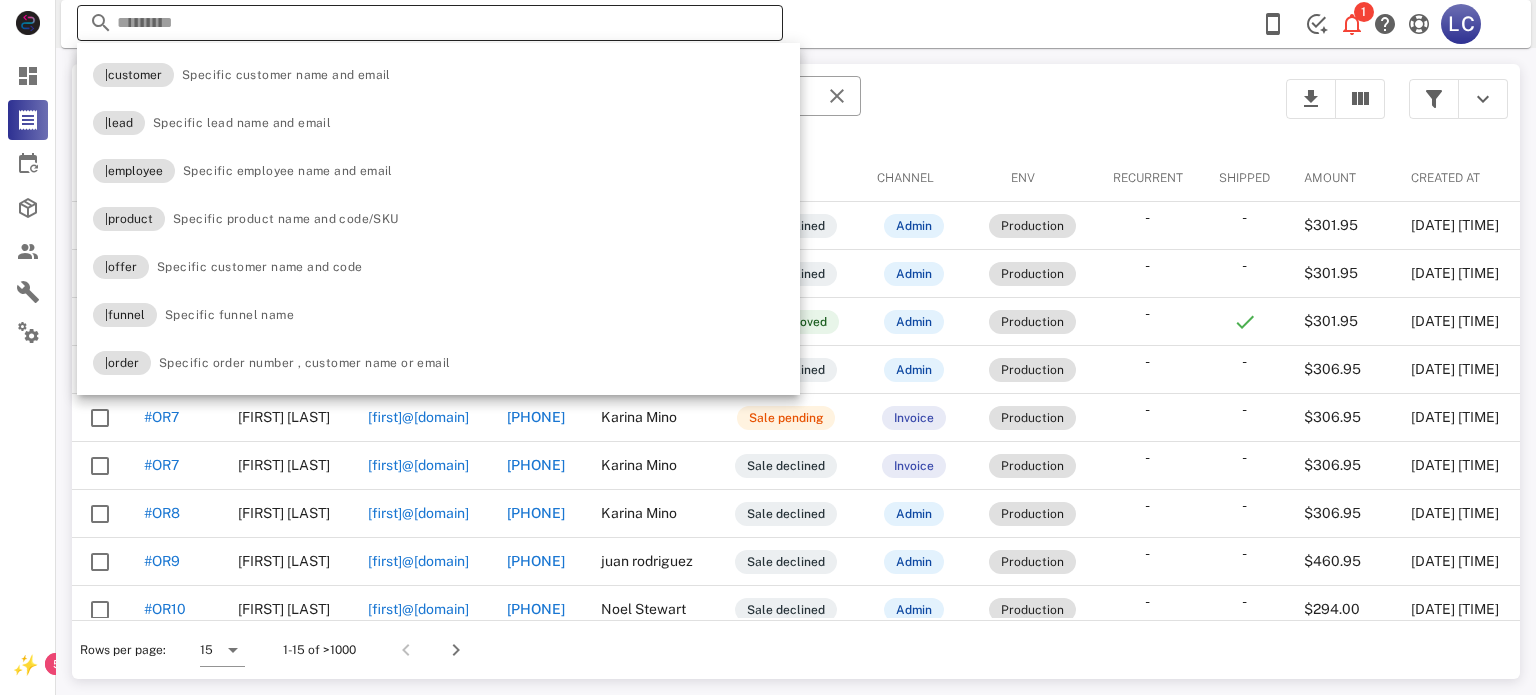 type on "***" 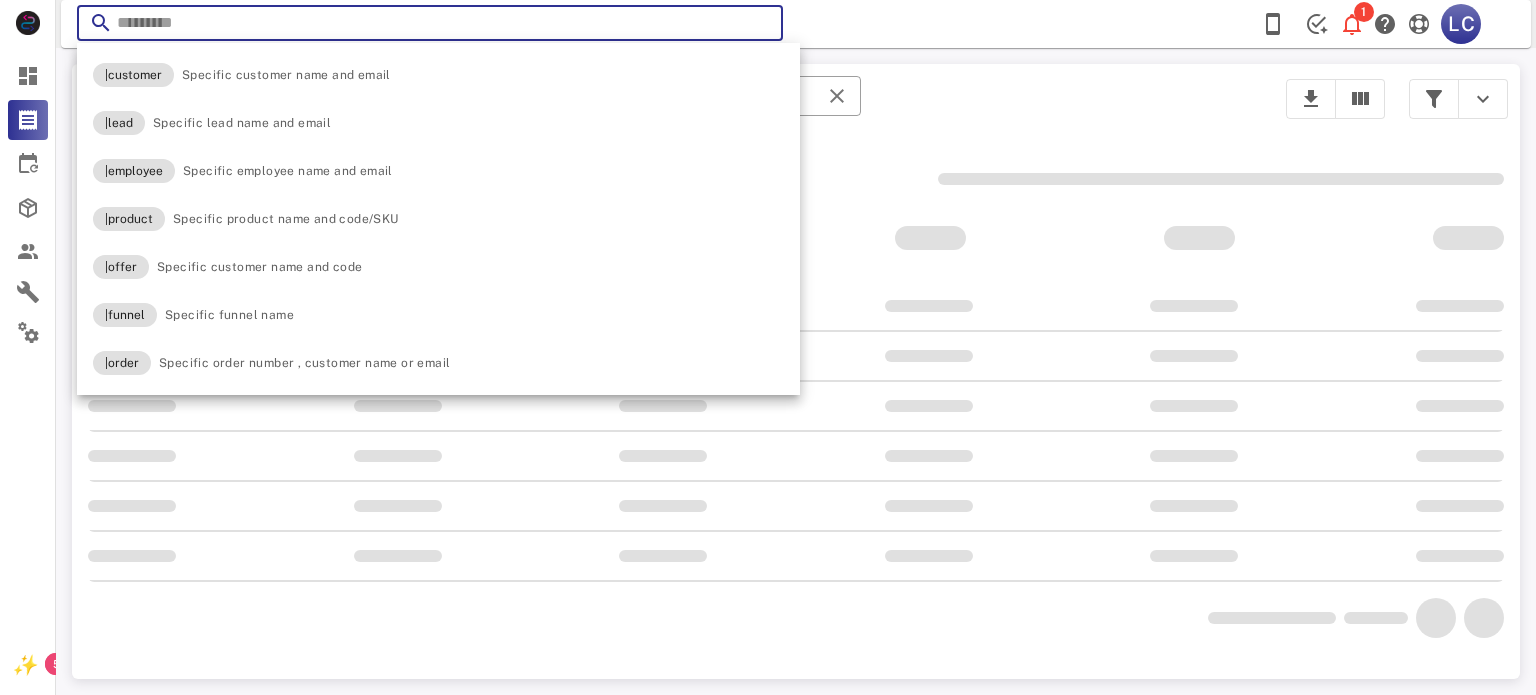 click at bounding box center [430, 23] 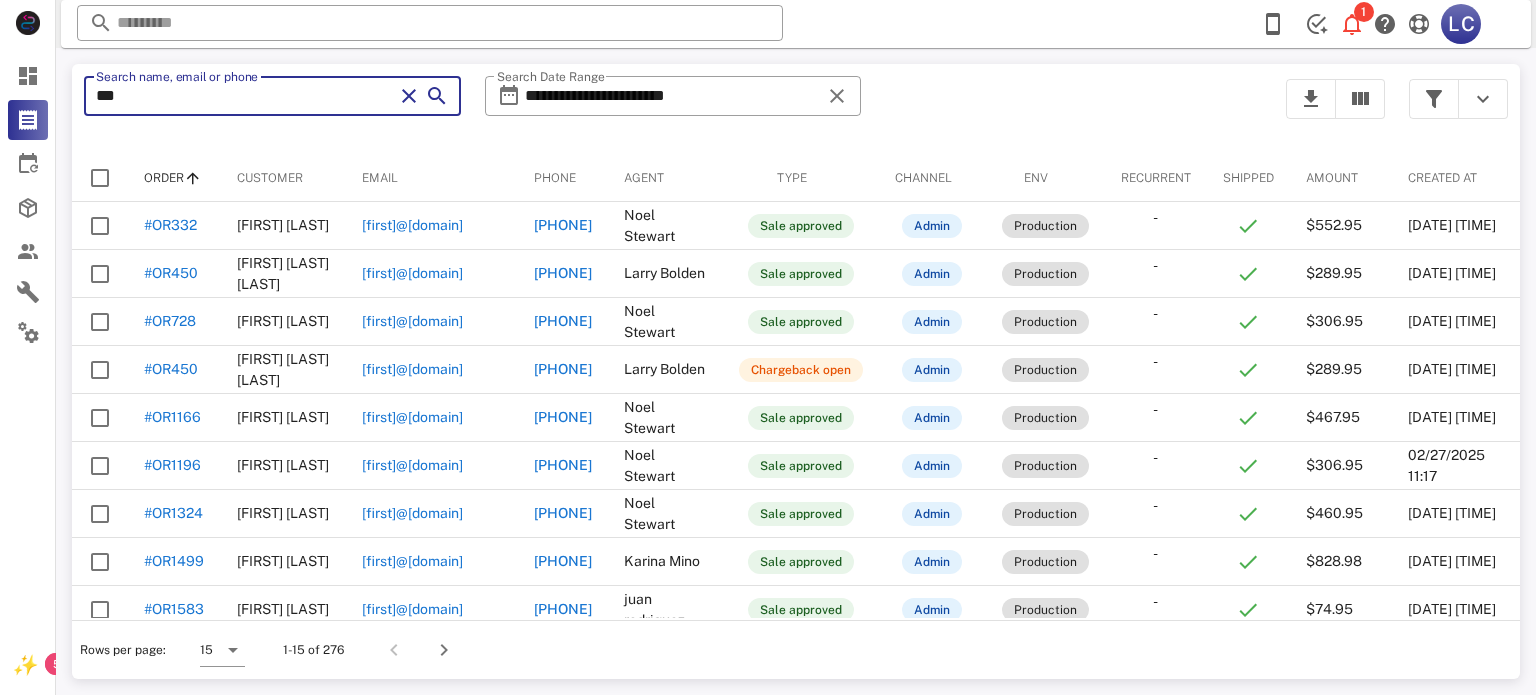 click on "***" at bounding box center (244, 96) 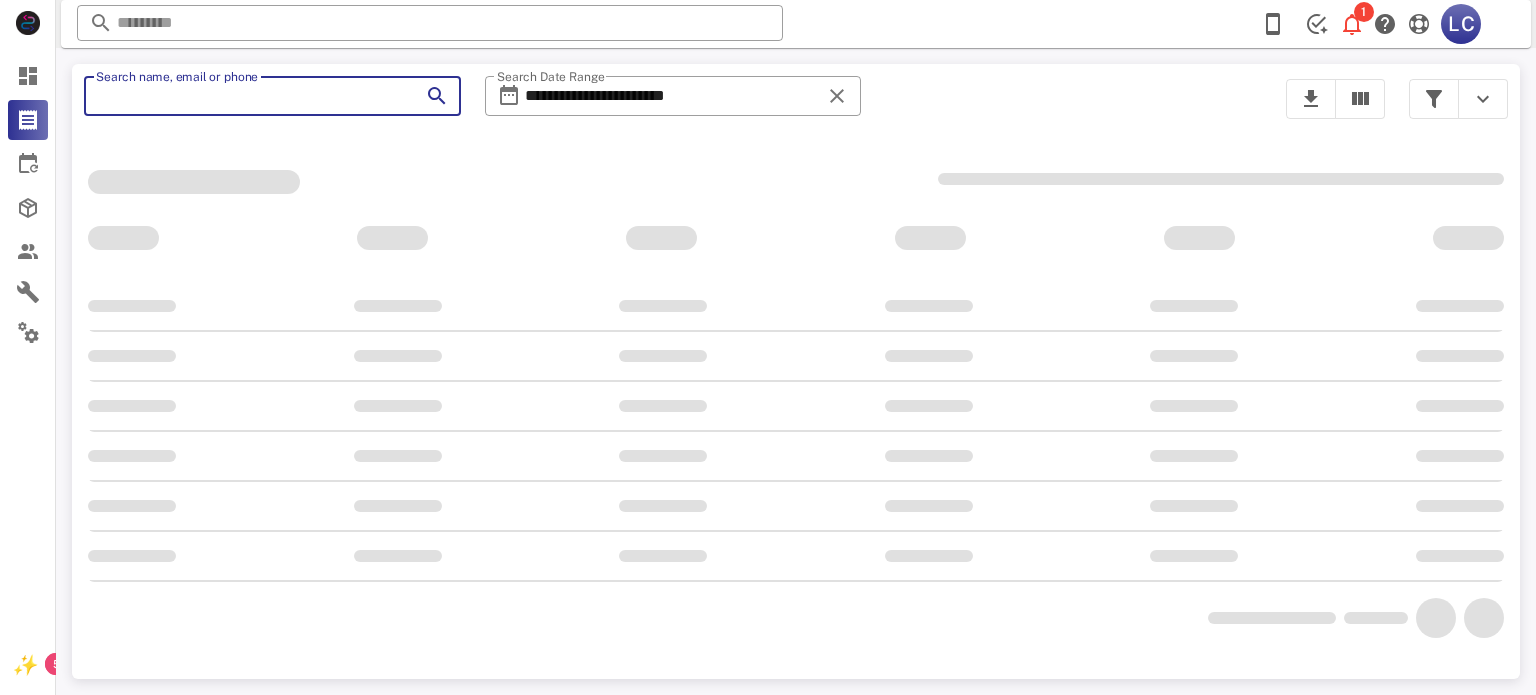 paste on "**********" 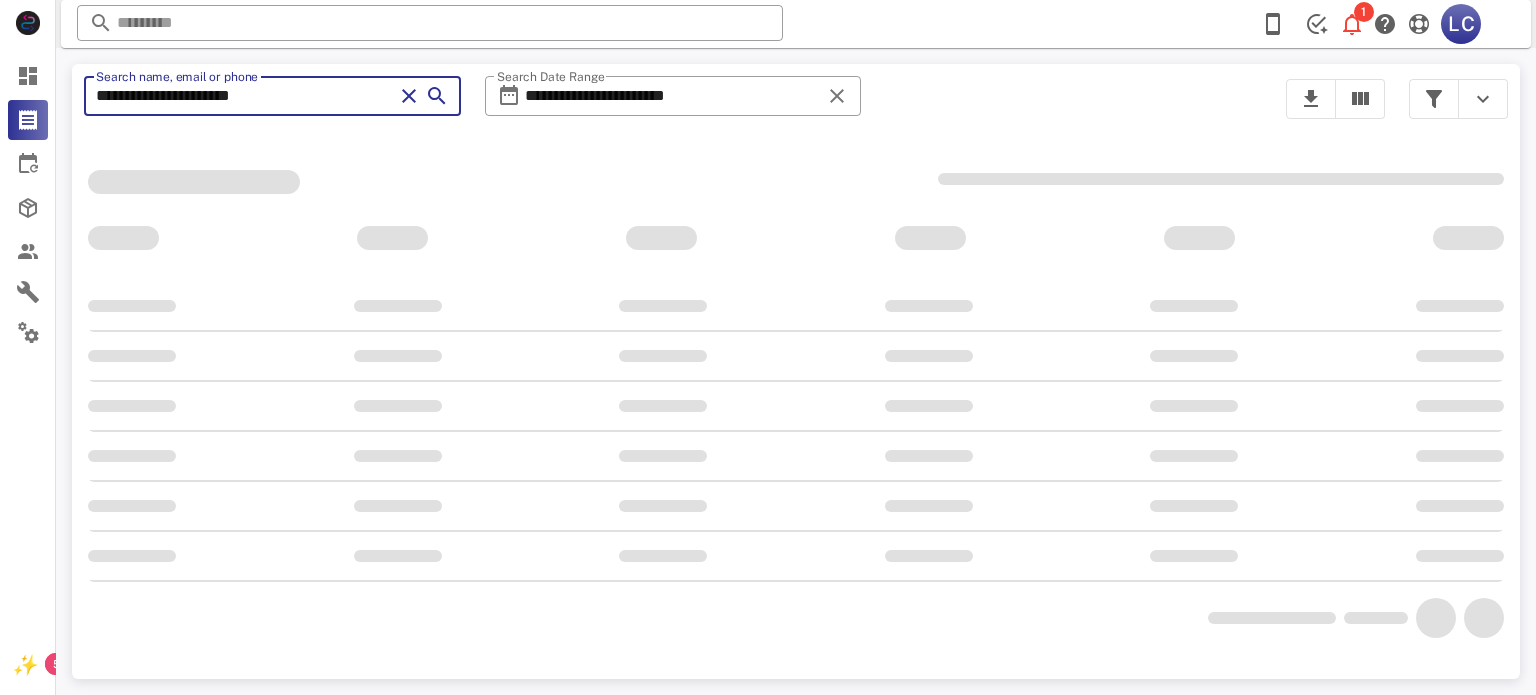 click on "**********" at bounding box center (244, 96) 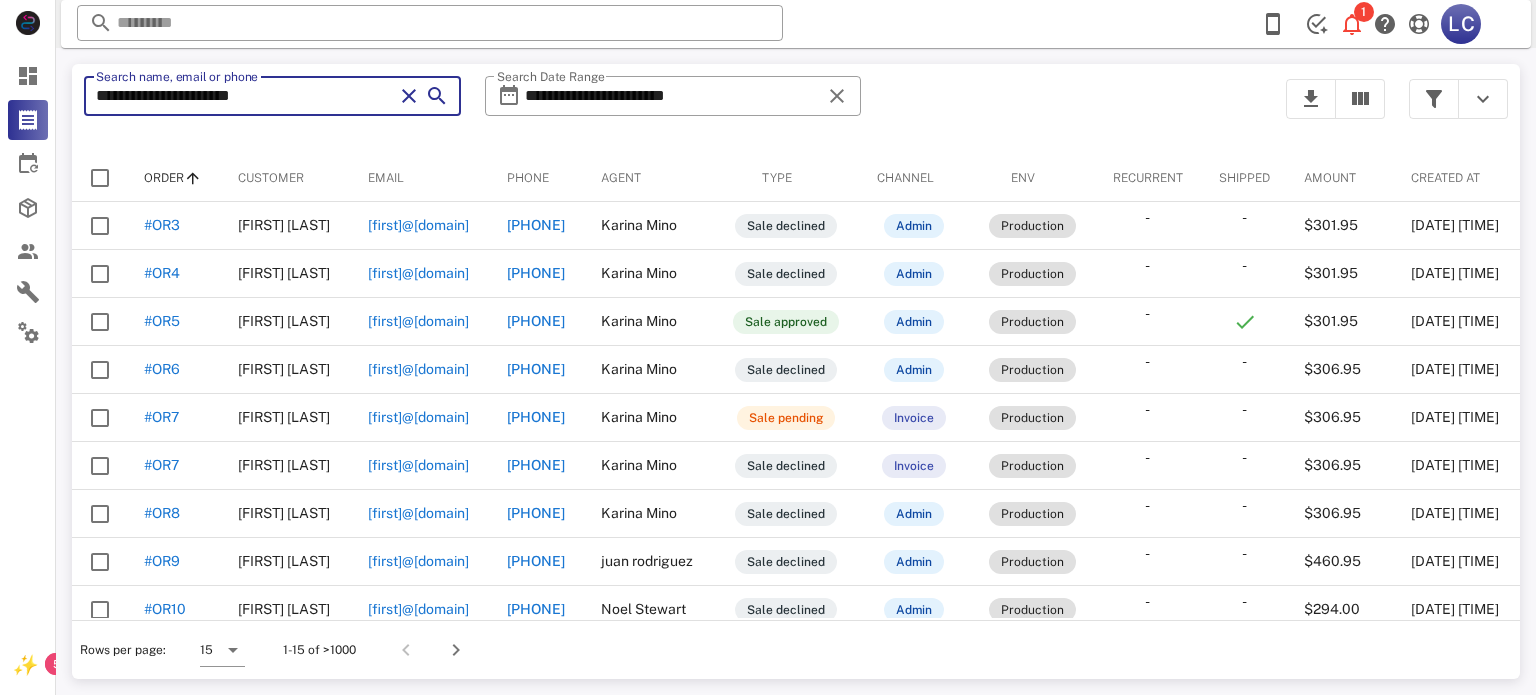 click on "**********" at bounding box center (244, 96) 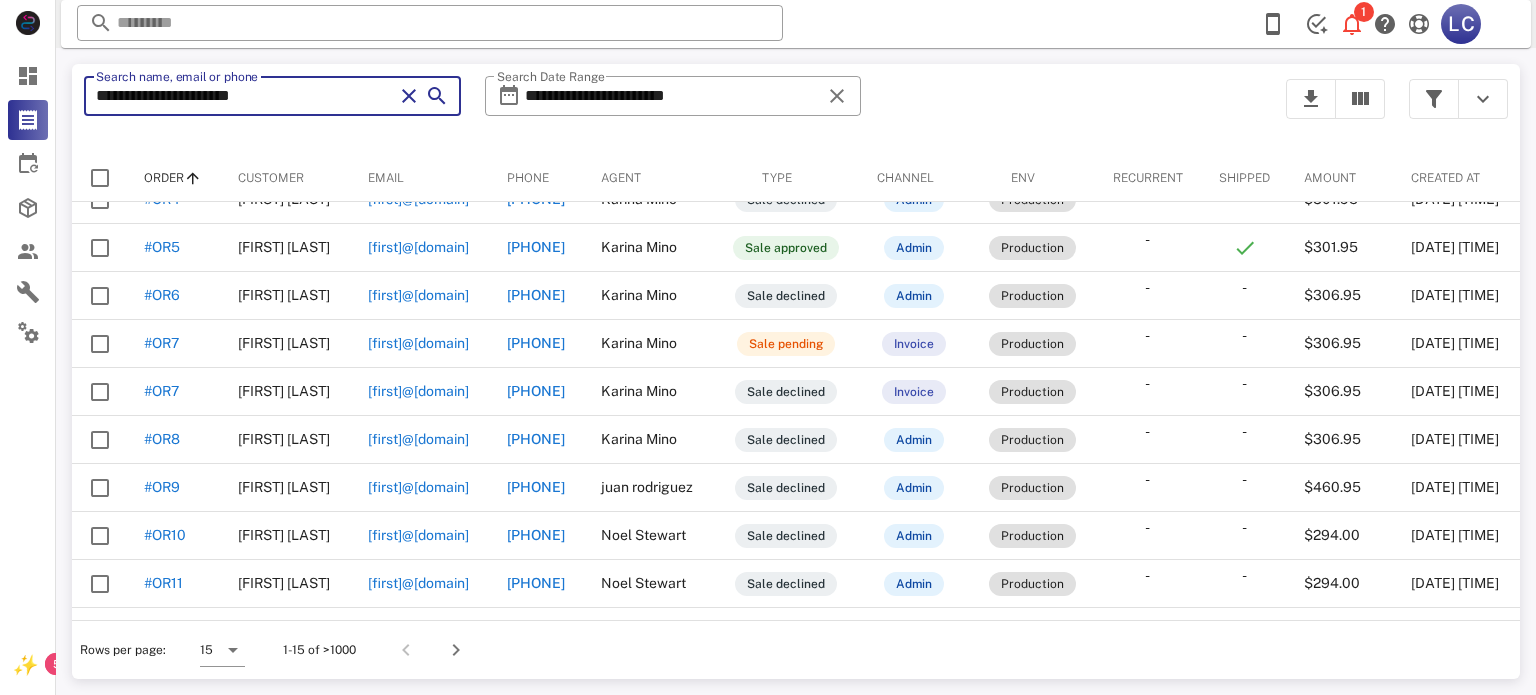 scroll, scrollTop: 0, scrollLeft: 0, axis: both 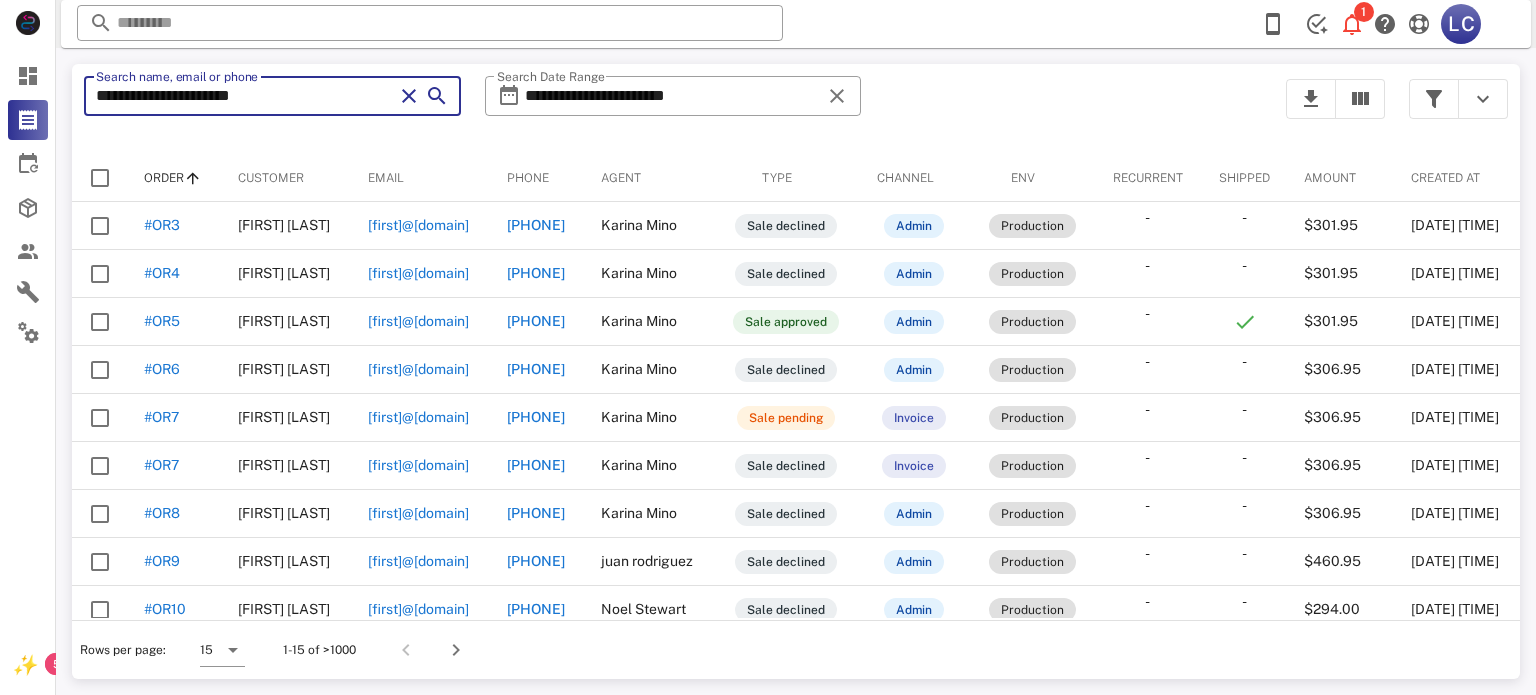 click on "**********" at bounding box center (244, 96) 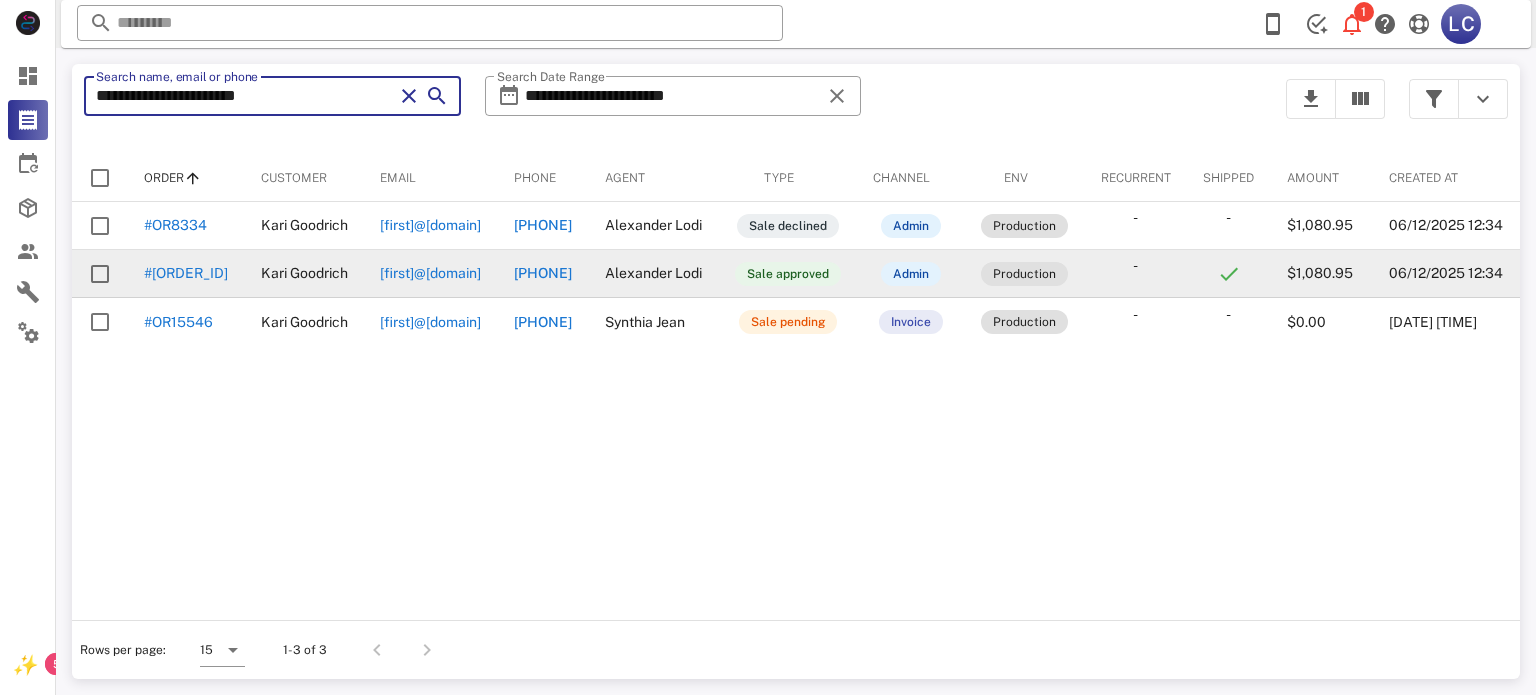 type on "**********" 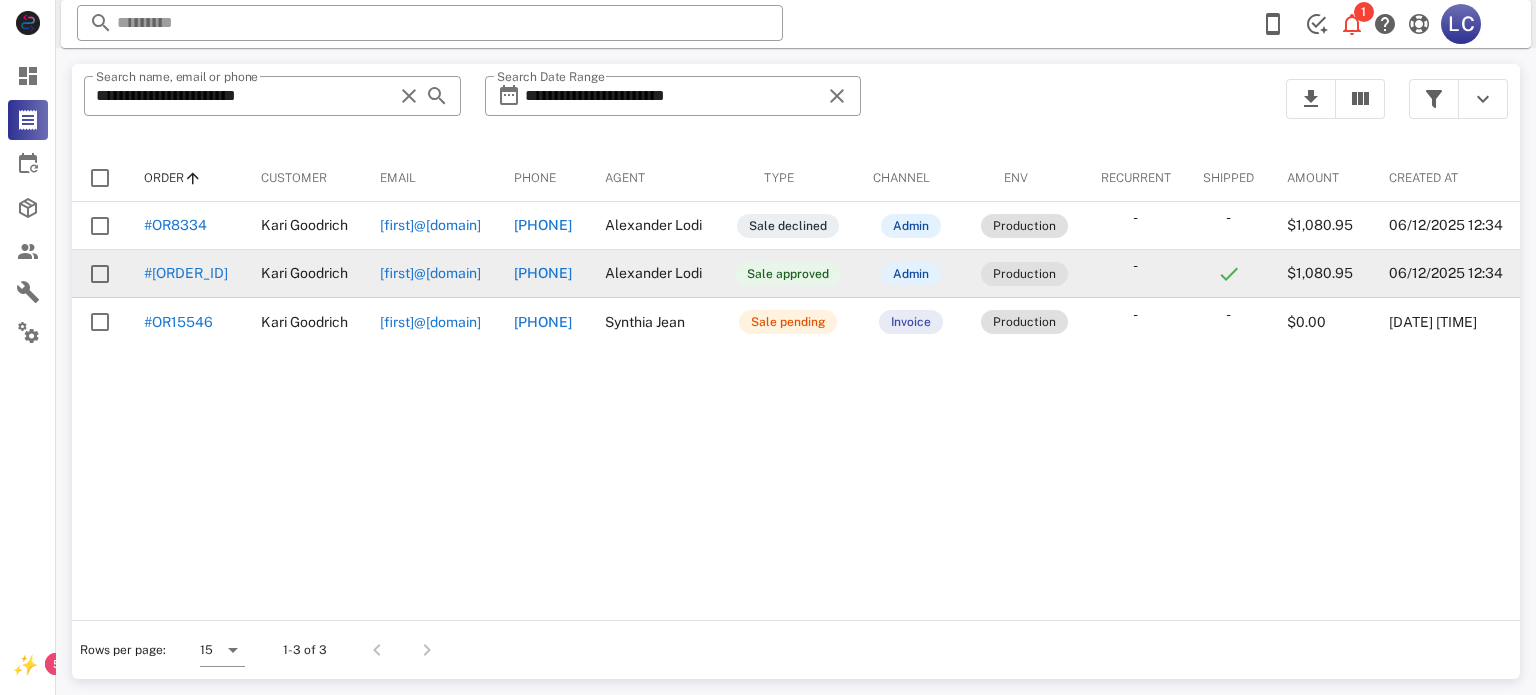 click on "#OR8335" at bounding box center (186, 273) 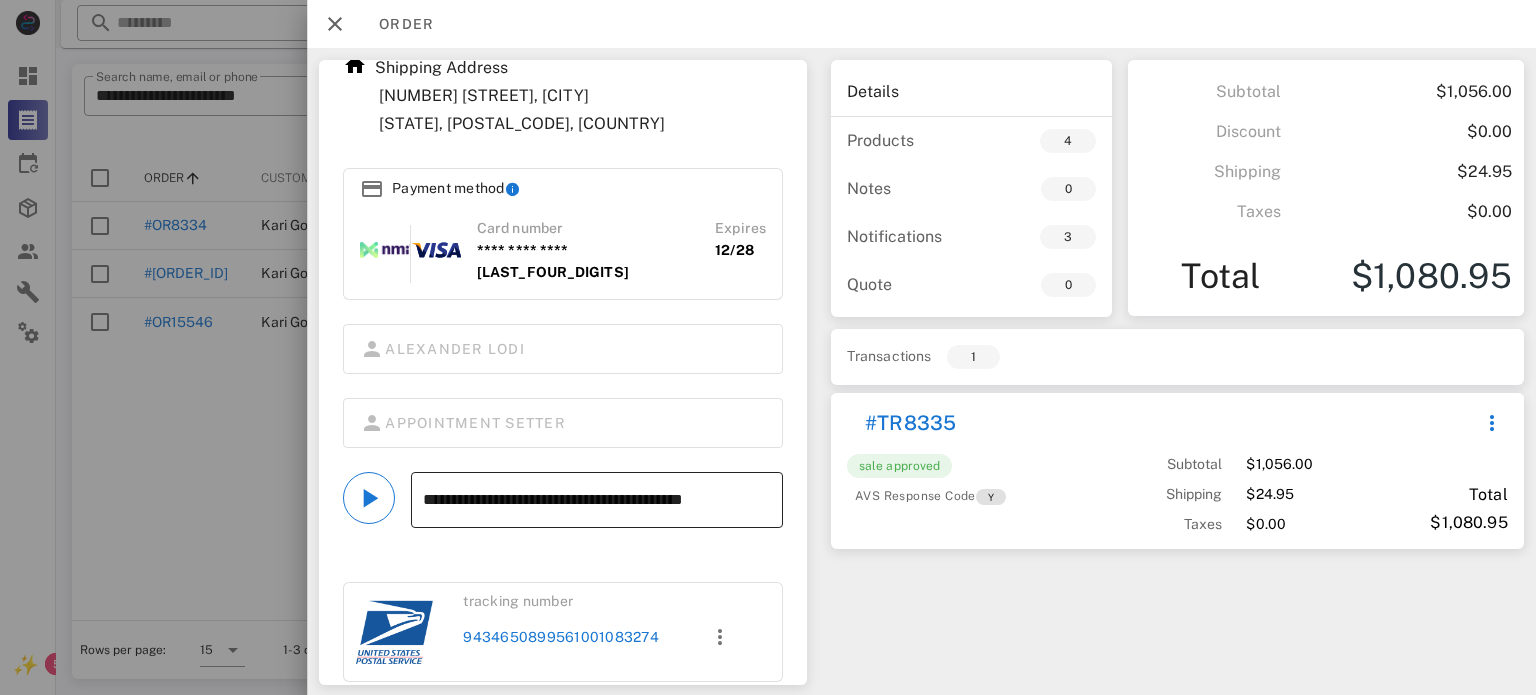scroll, scrollTop: 0, scrollLeft: 0, axis: both 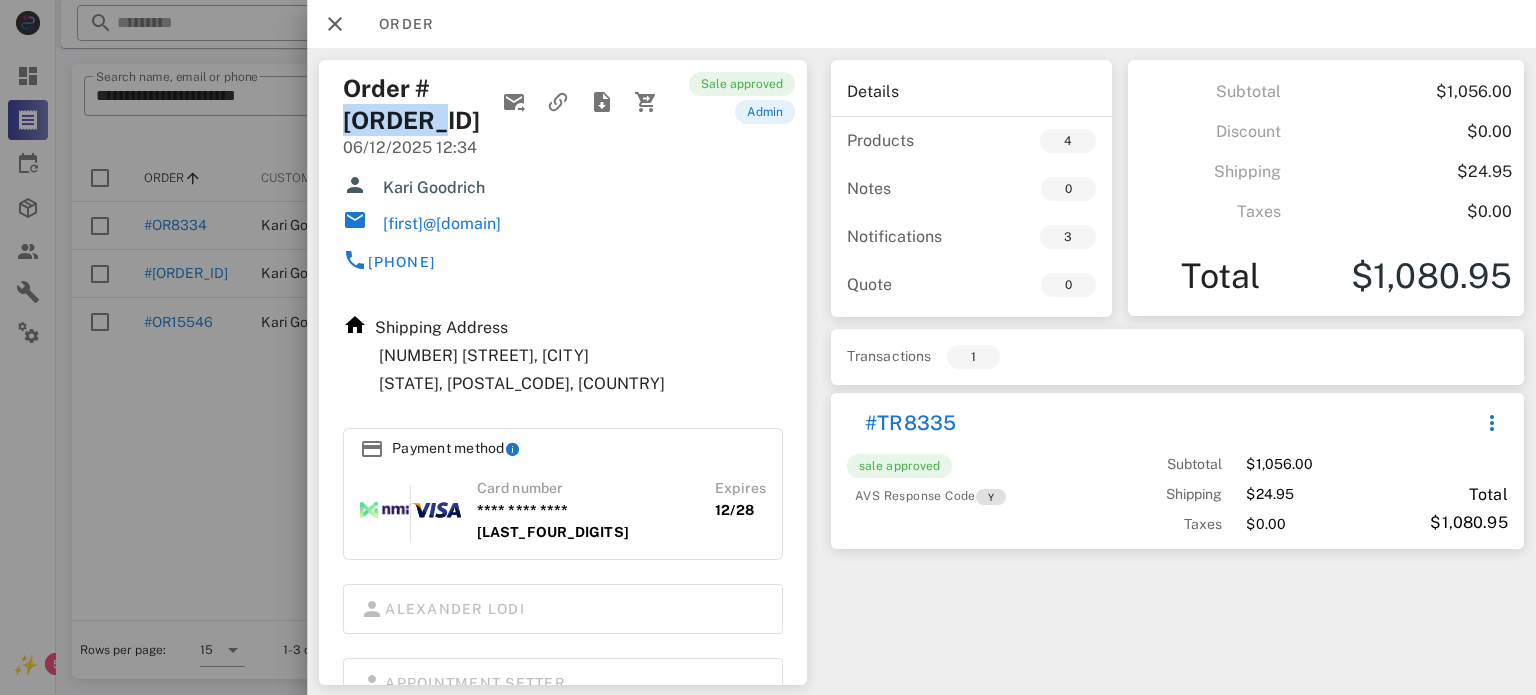 drag, startPoint x: 456, startPoint y: 117, endPoint x: 340, endPoint y: 116, distance: 116.00431 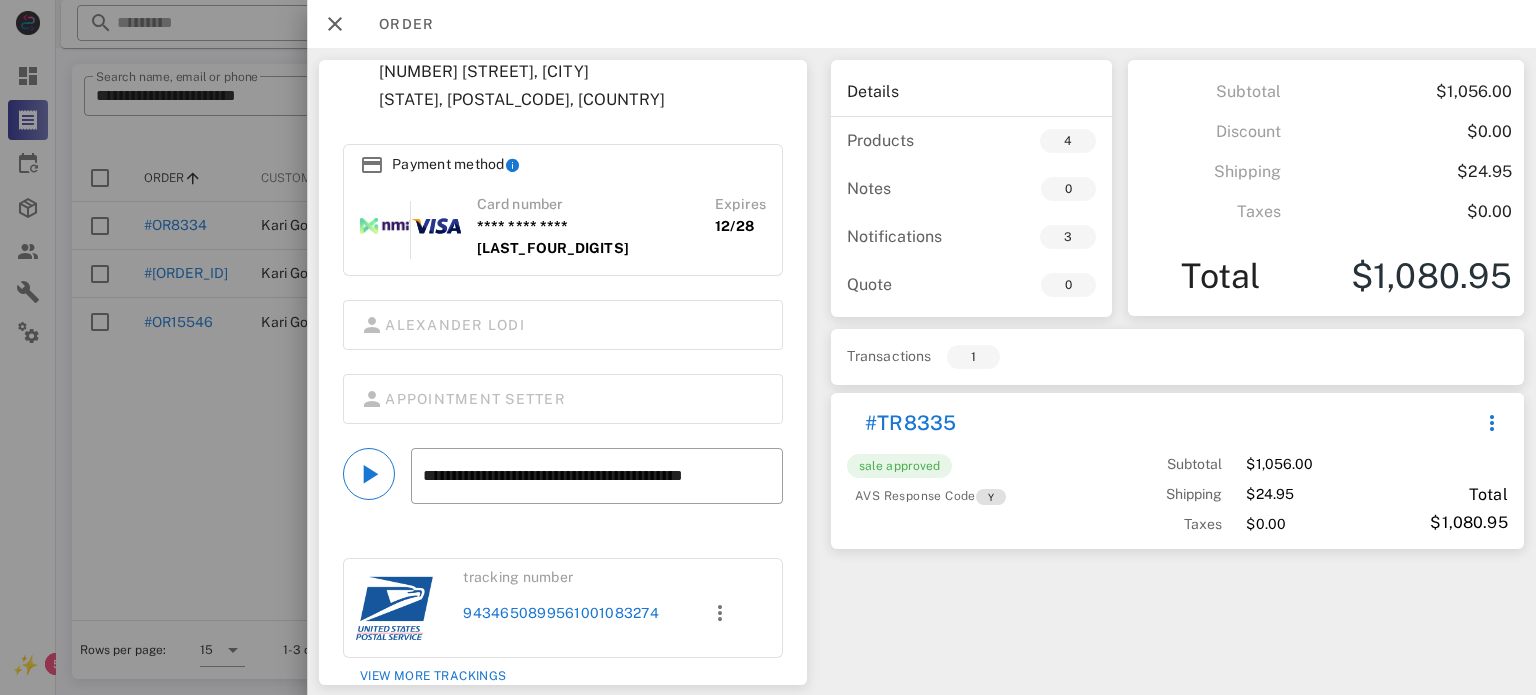 scroll, scrollTop: 0, scrollLeft: 0, axis: both 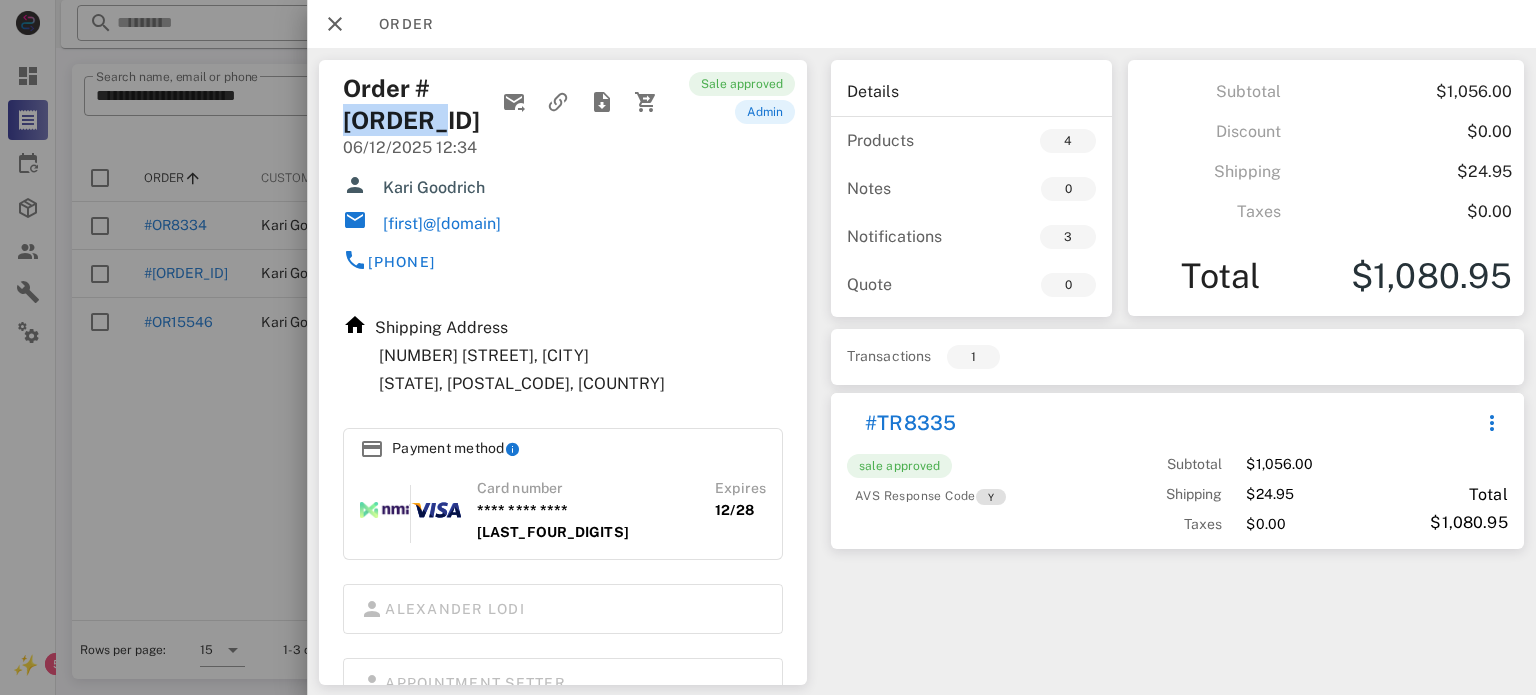 drag, startPoint x: 490, startPoint y: 185, endPoint x: 388, endPoint y: 183, distance: 102.01961 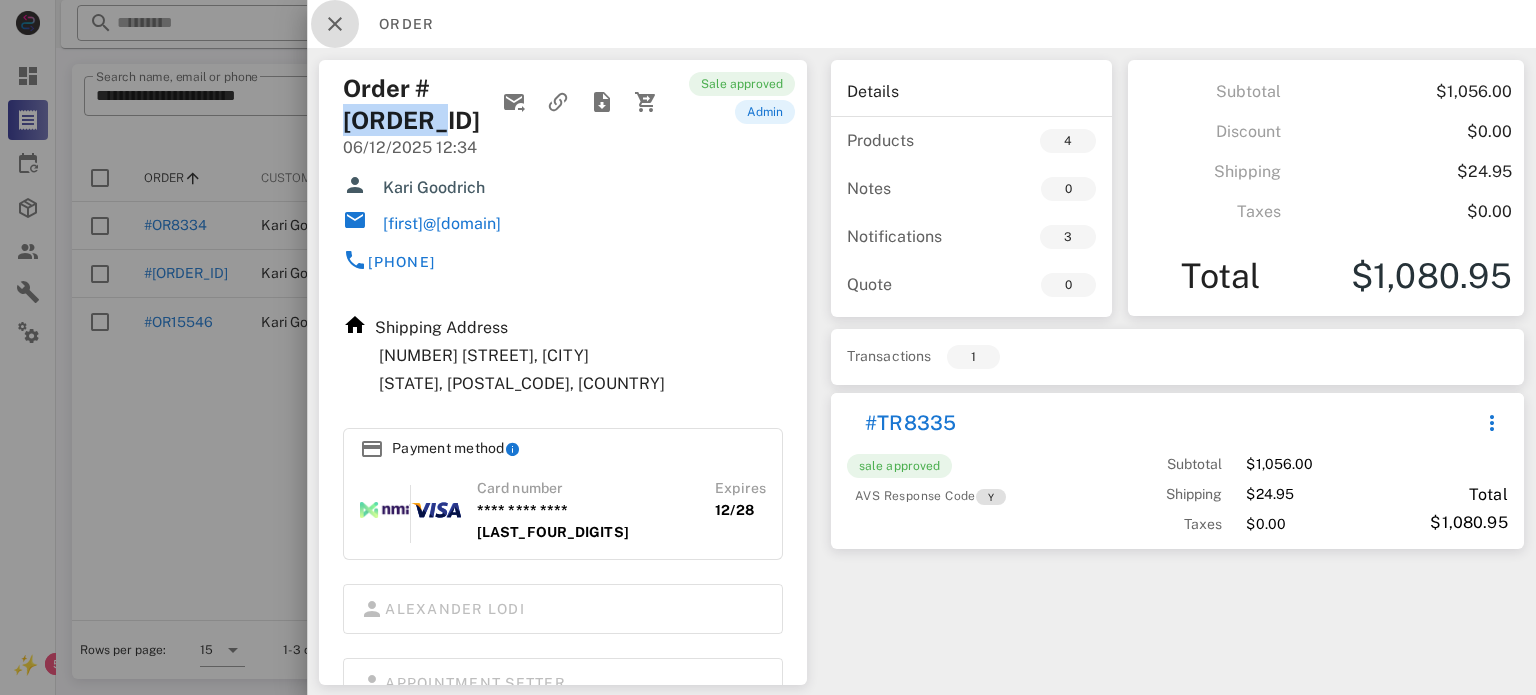click at bounding box center [335, 24] 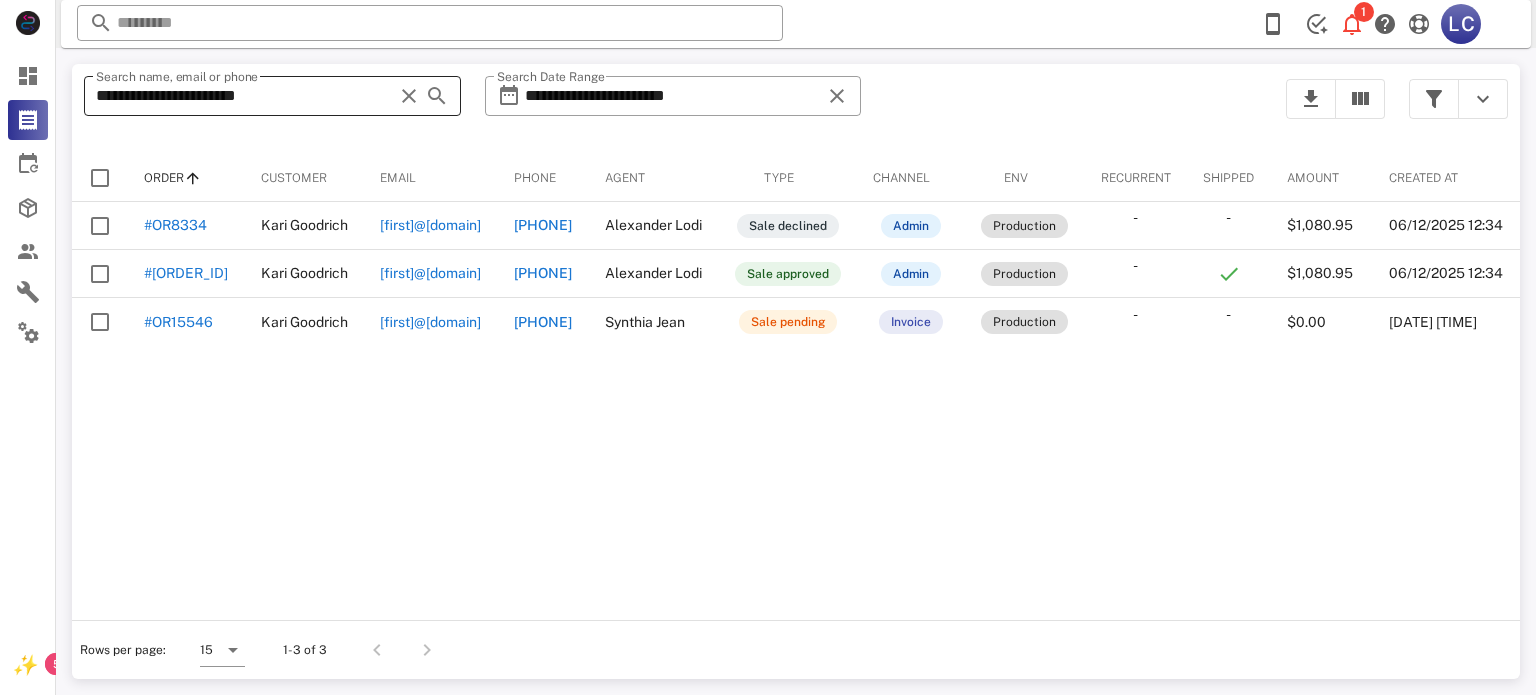 click at bounding box center (409, 96) 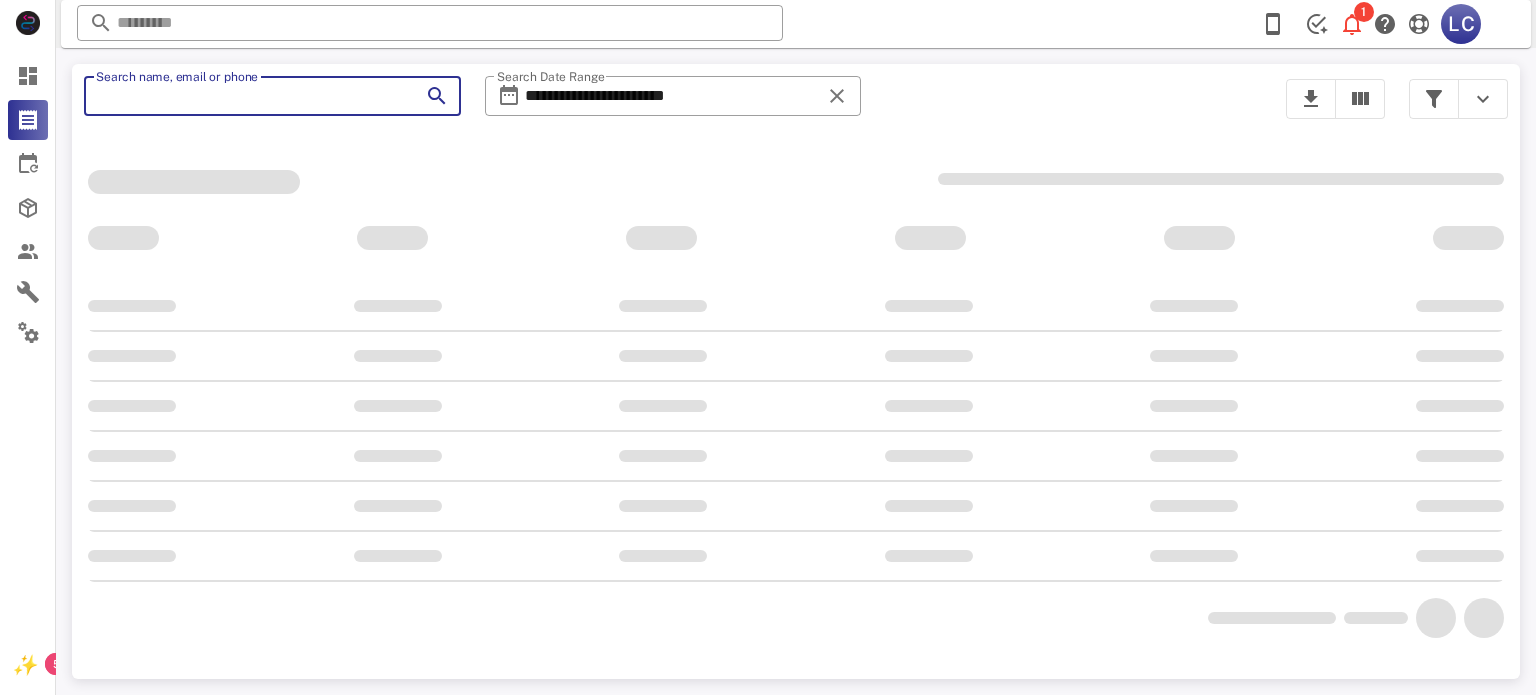paste on "**********" 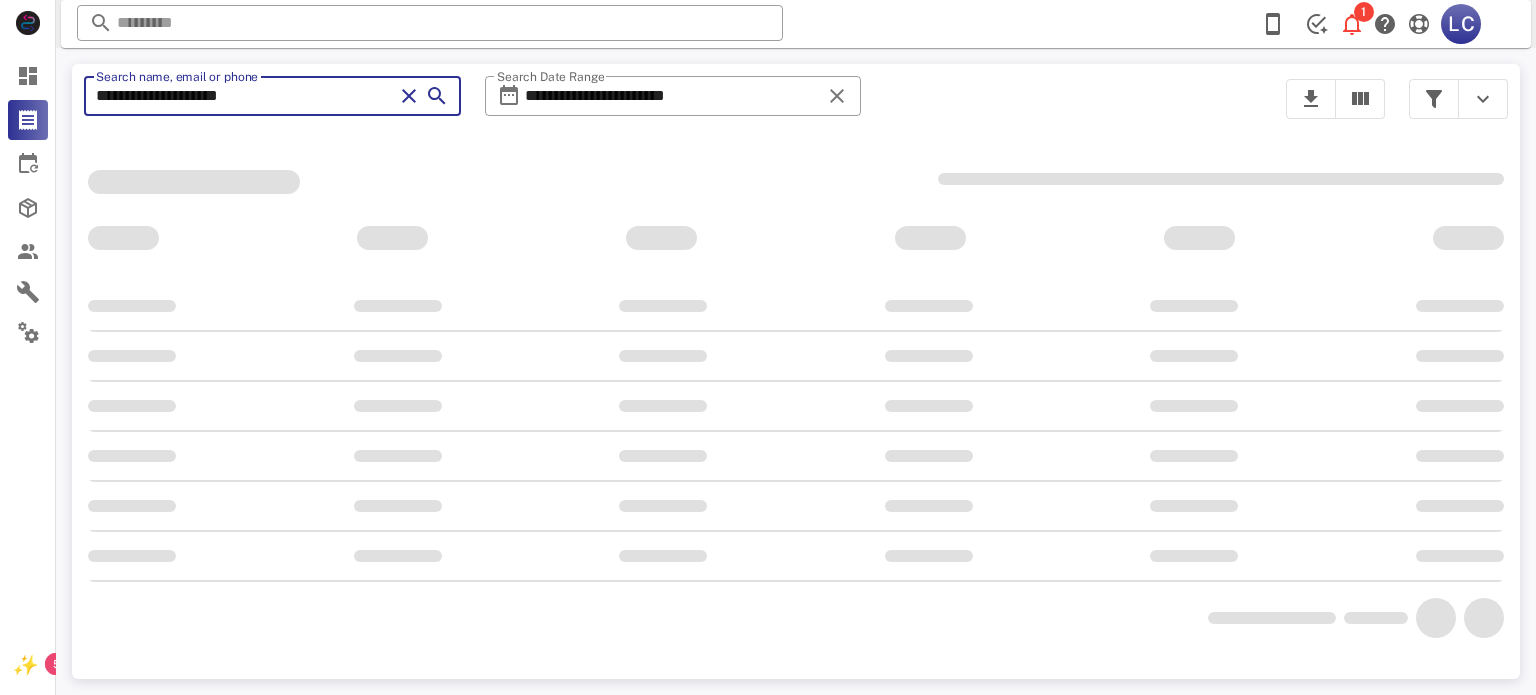 type on "**********" 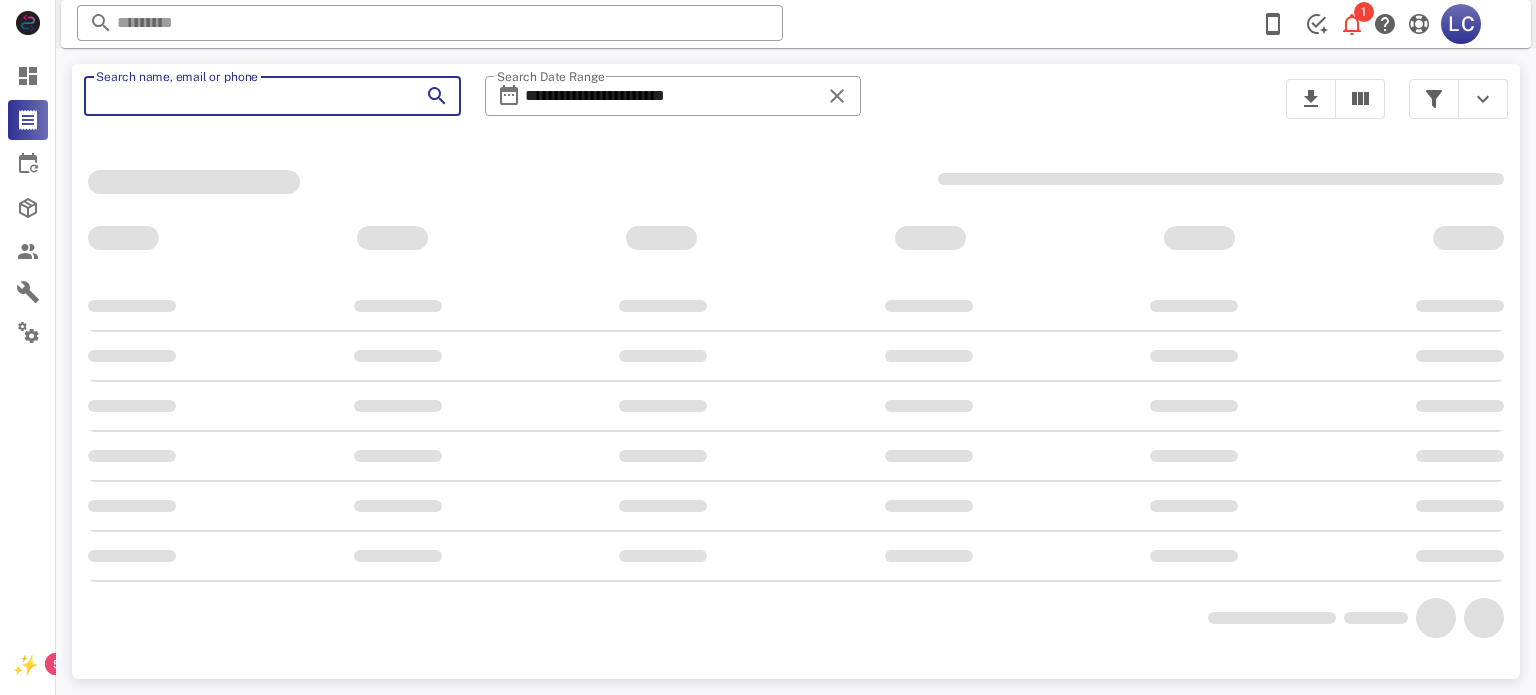 paste on "**********" 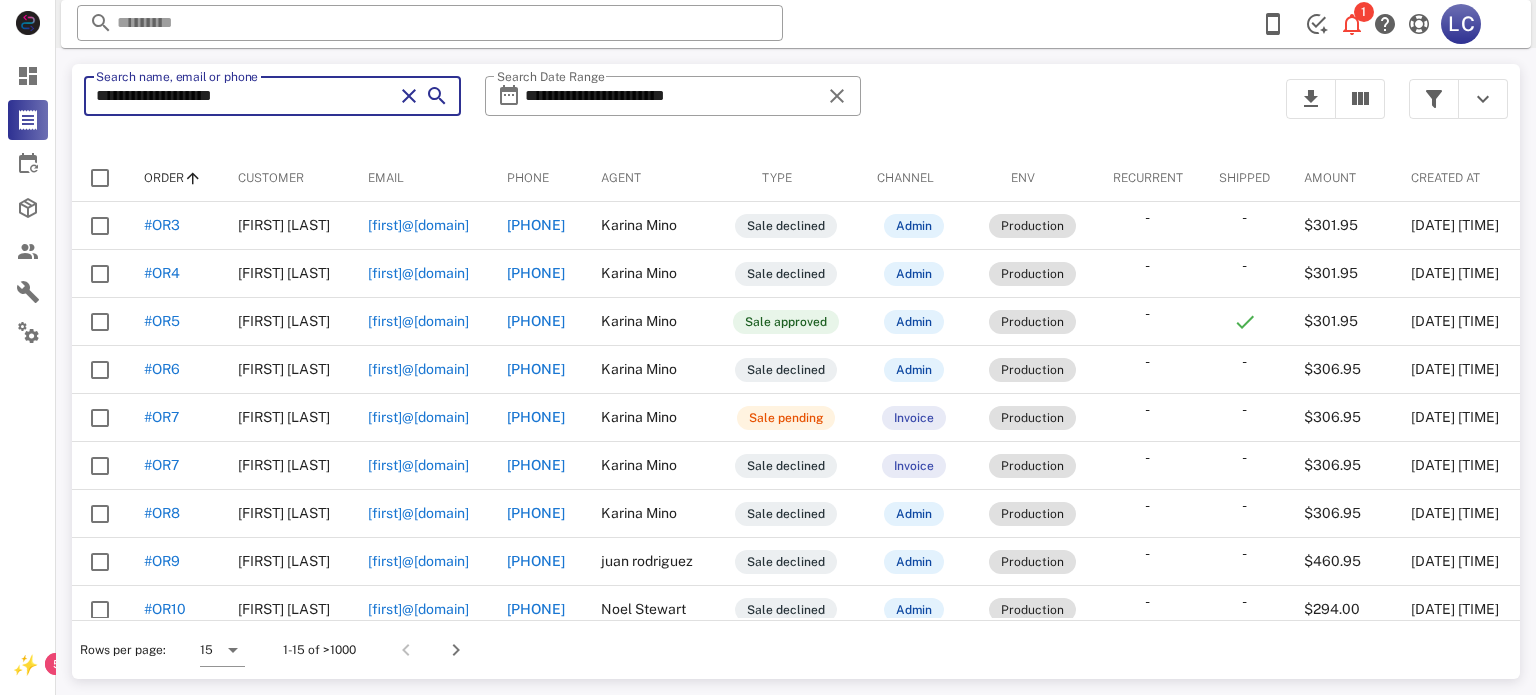 type on "**********" 